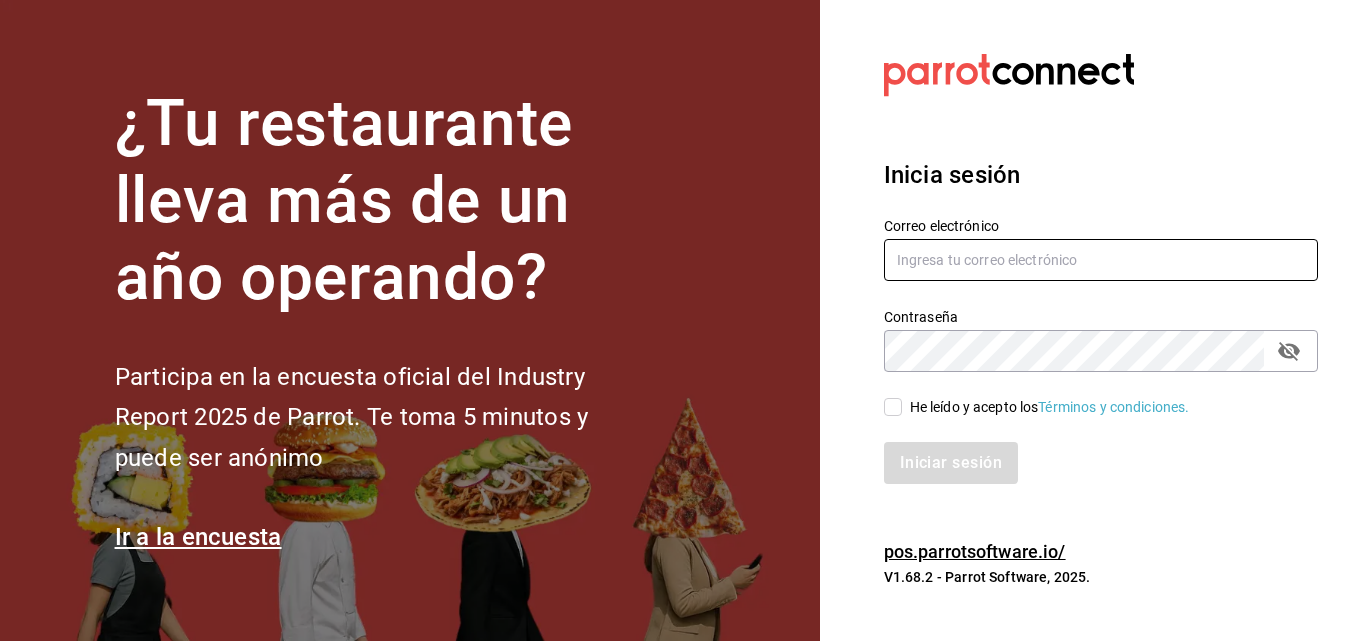 scroll, scrollTop: 0, scrollLeft: 0, axis: both 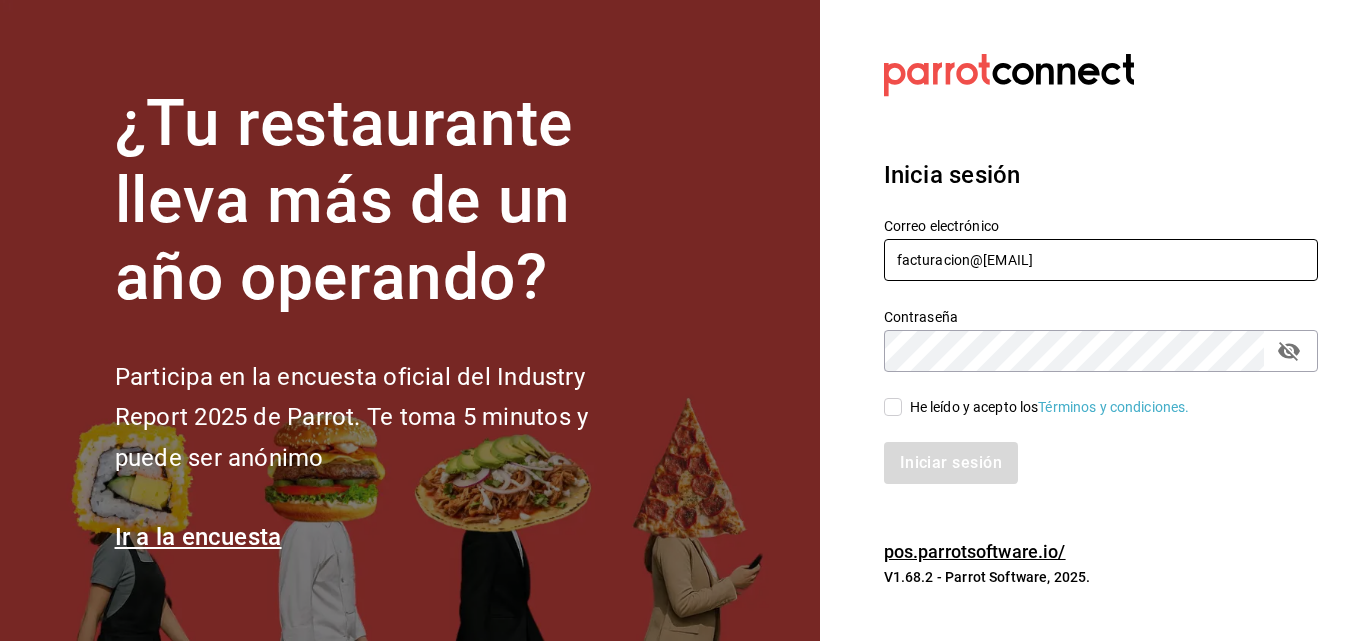 type on "facturacion@[EMAIL]" 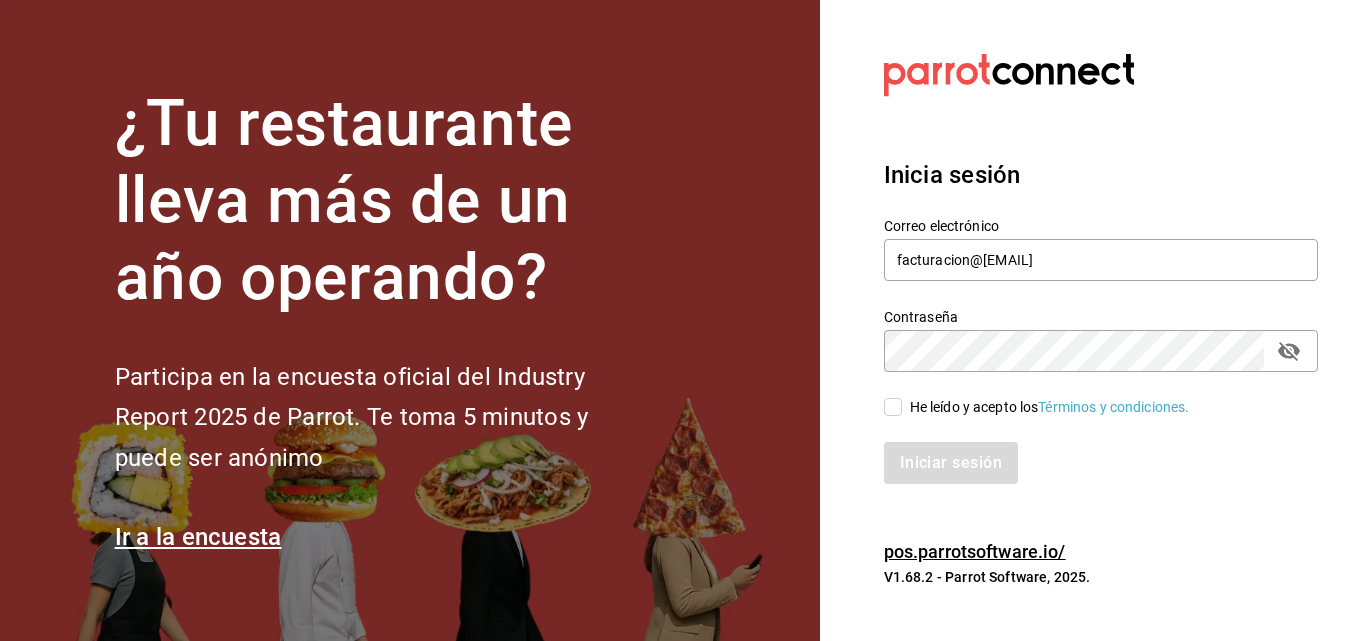 click on "He leído y acepto los  Términos y condiciones." at bounding box center (1050, 407) 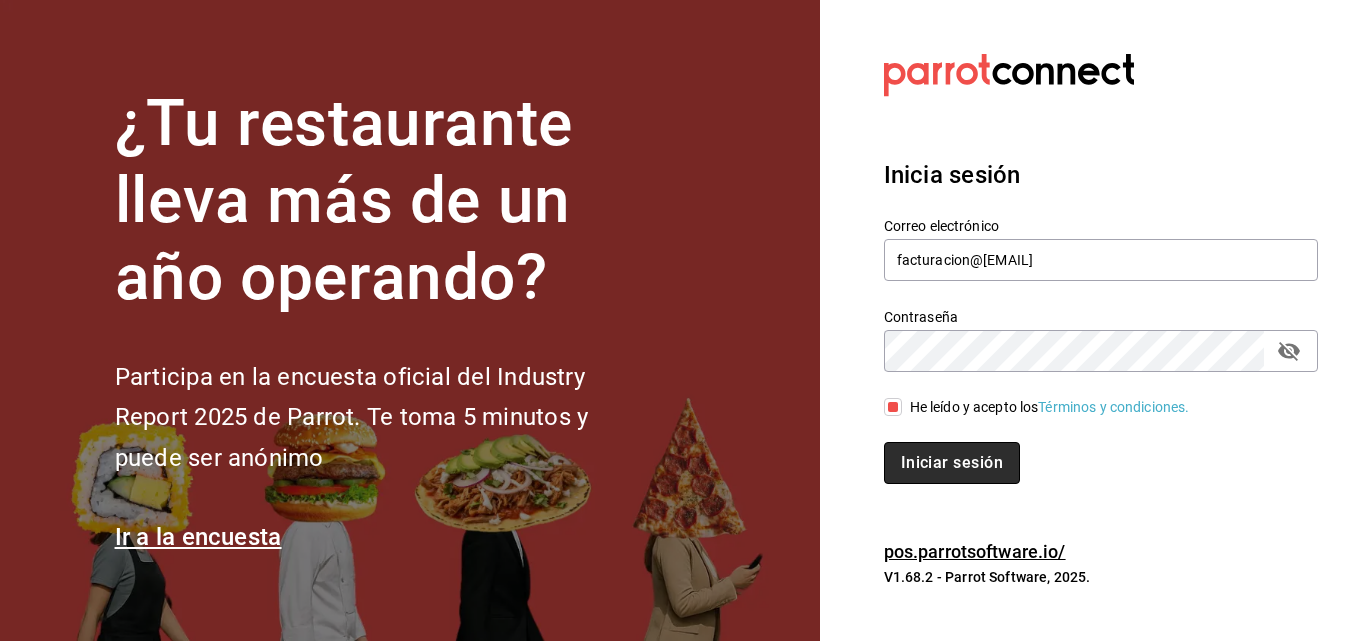click on "Iniciar sesión" at bounding box center (952, 463) 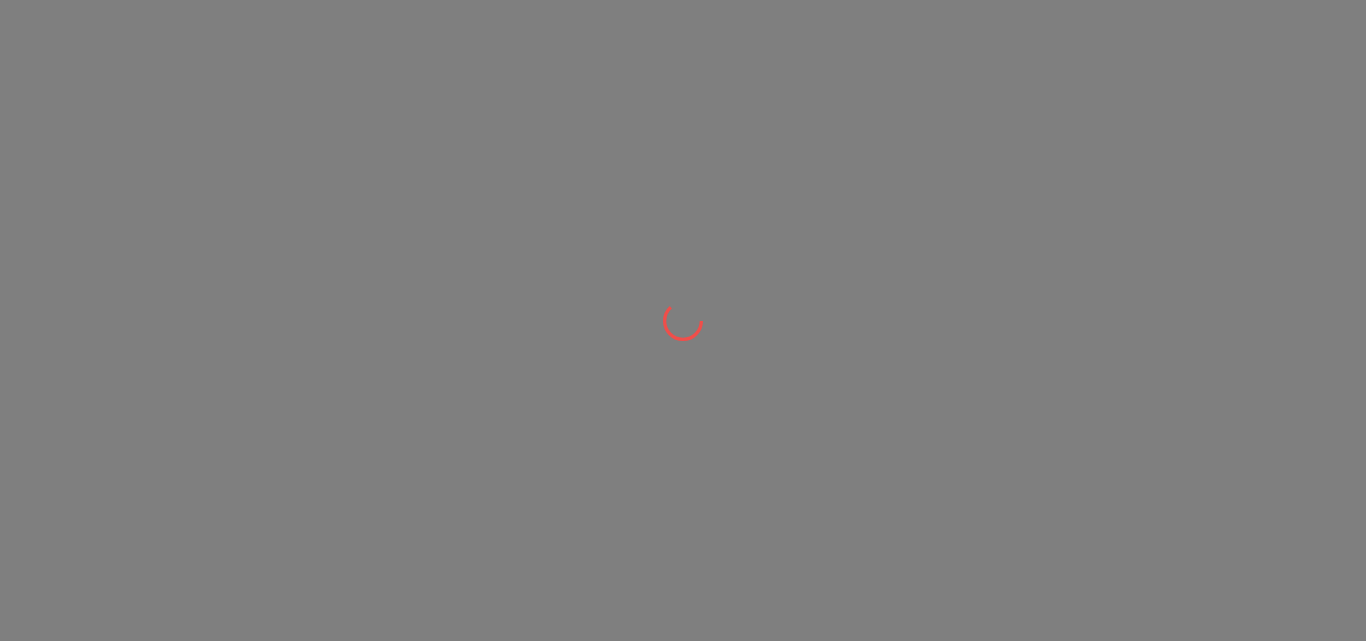 scroll, scrollTop: 0, scrollLeft: 0, axis: both 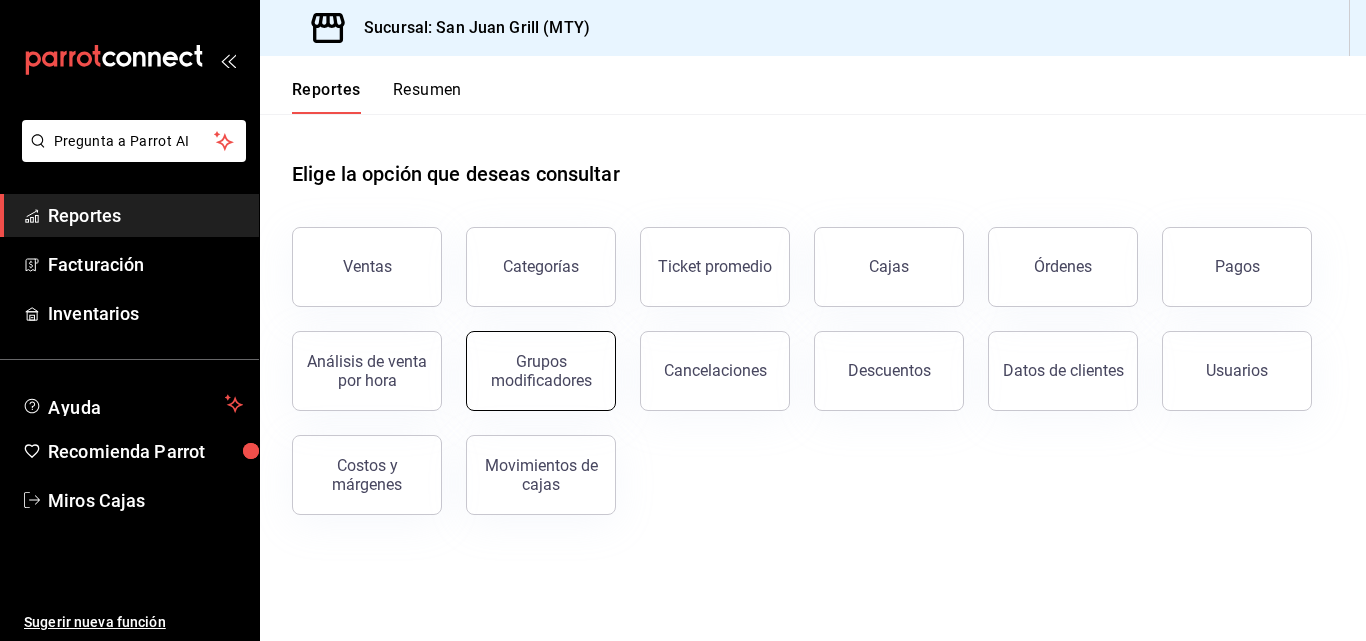 click on "Grupos modificadores" at bounding box center [541, 371] 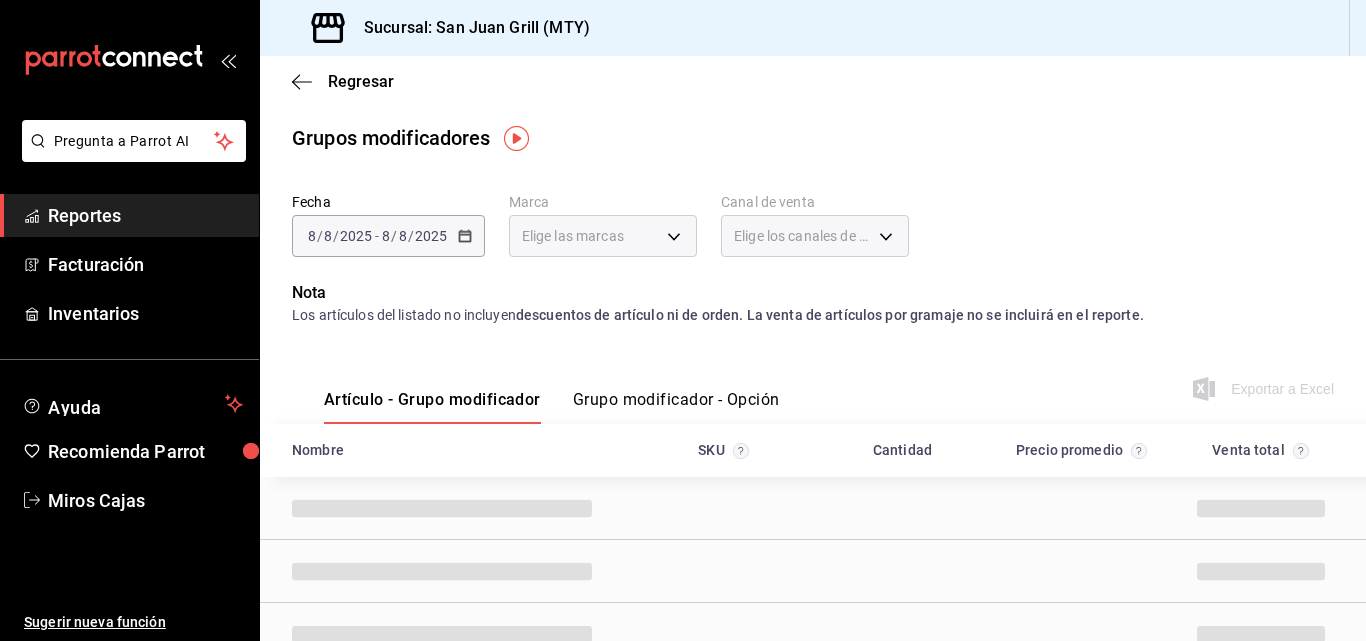 click on "2025-08-08 8 / 8 / 2025 - 2025-08-08 8 / 8 / 2025" at bounding box center [388, 236] 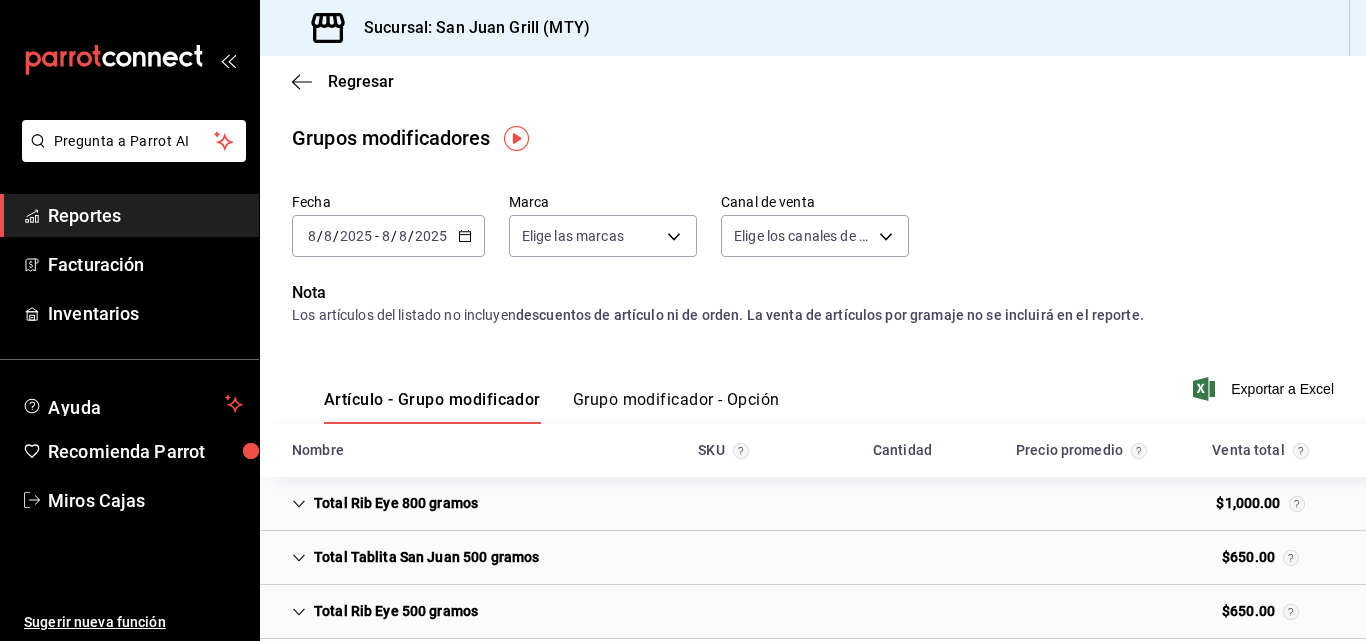 click 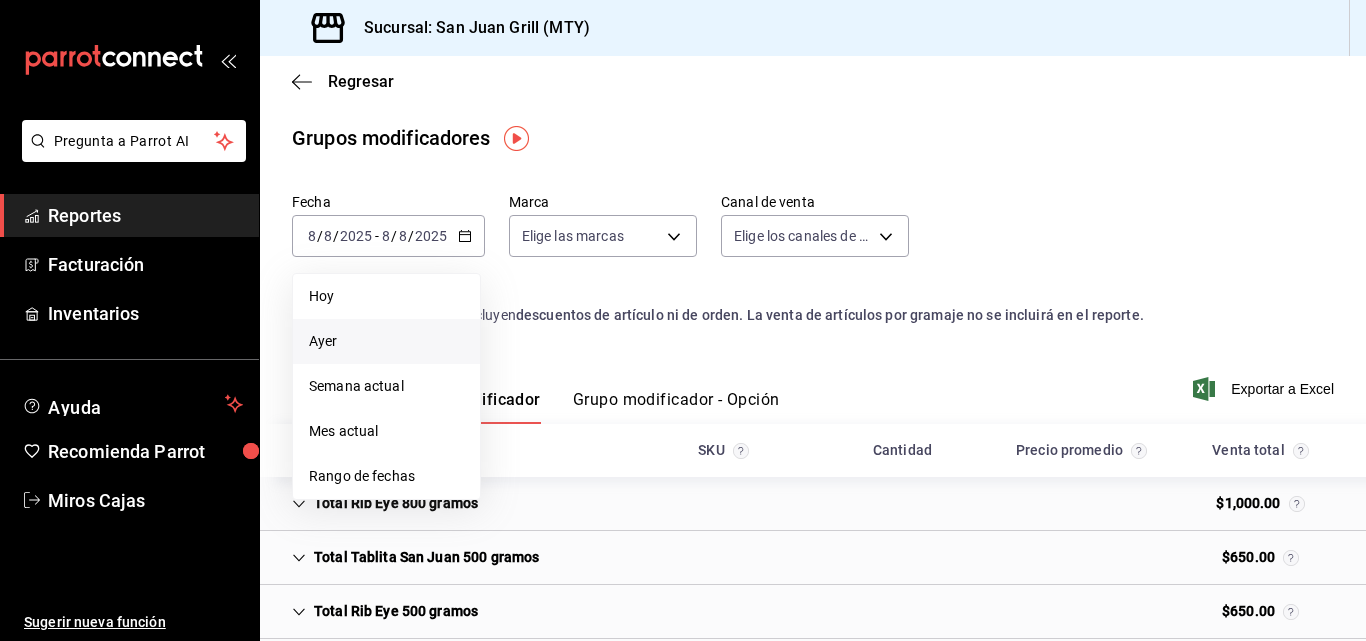 click on "Ayer" at bounding box center (386, 341) 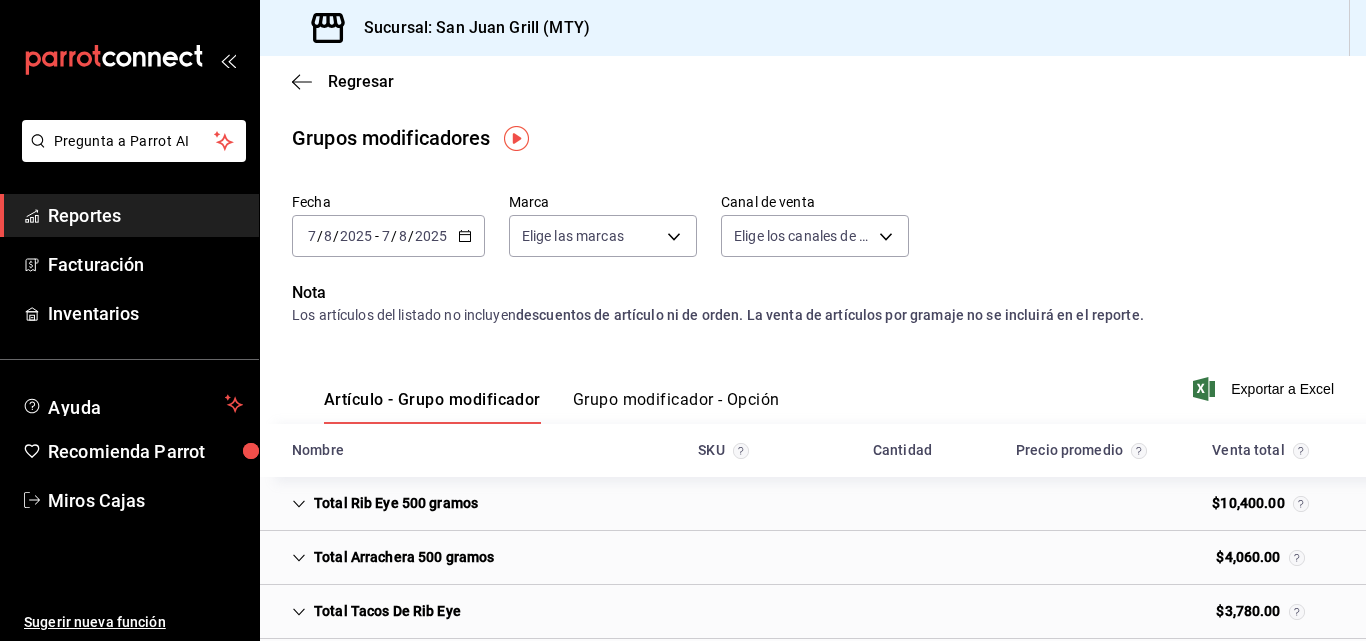 click on "Grupo modificador - Opción" at bounding box center [676, 407] 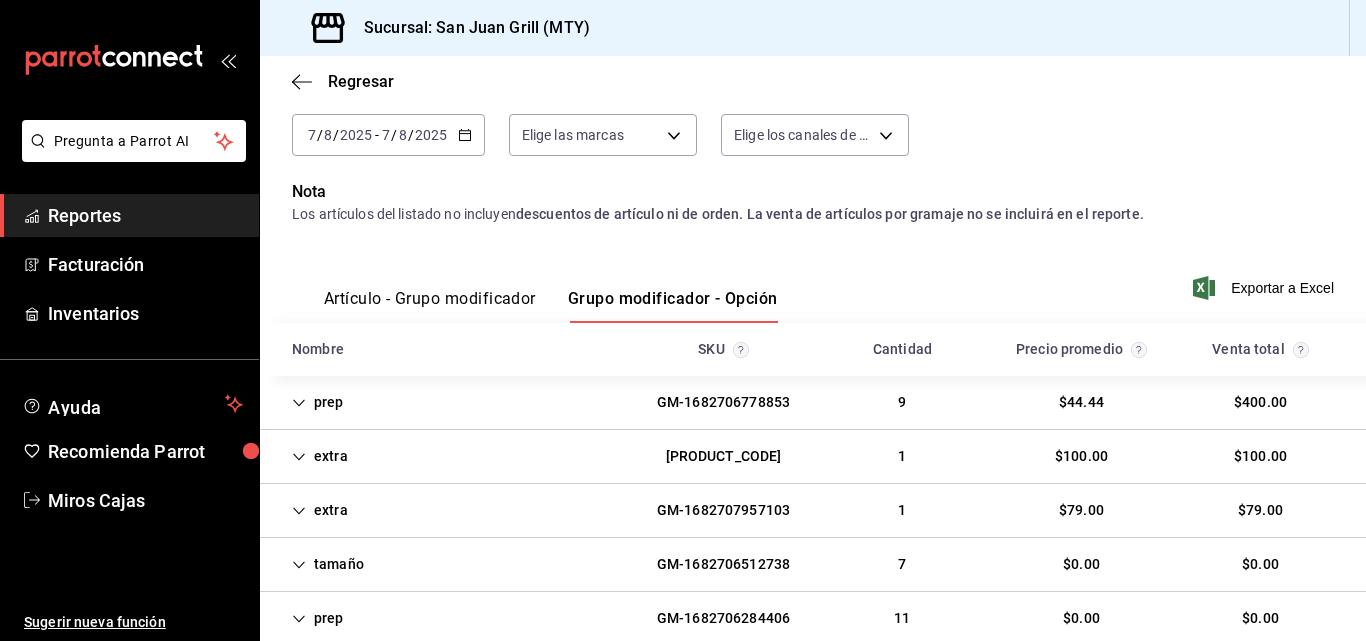 scroll, scrollTop: 102, scrollLeft: 0, axis: vertical 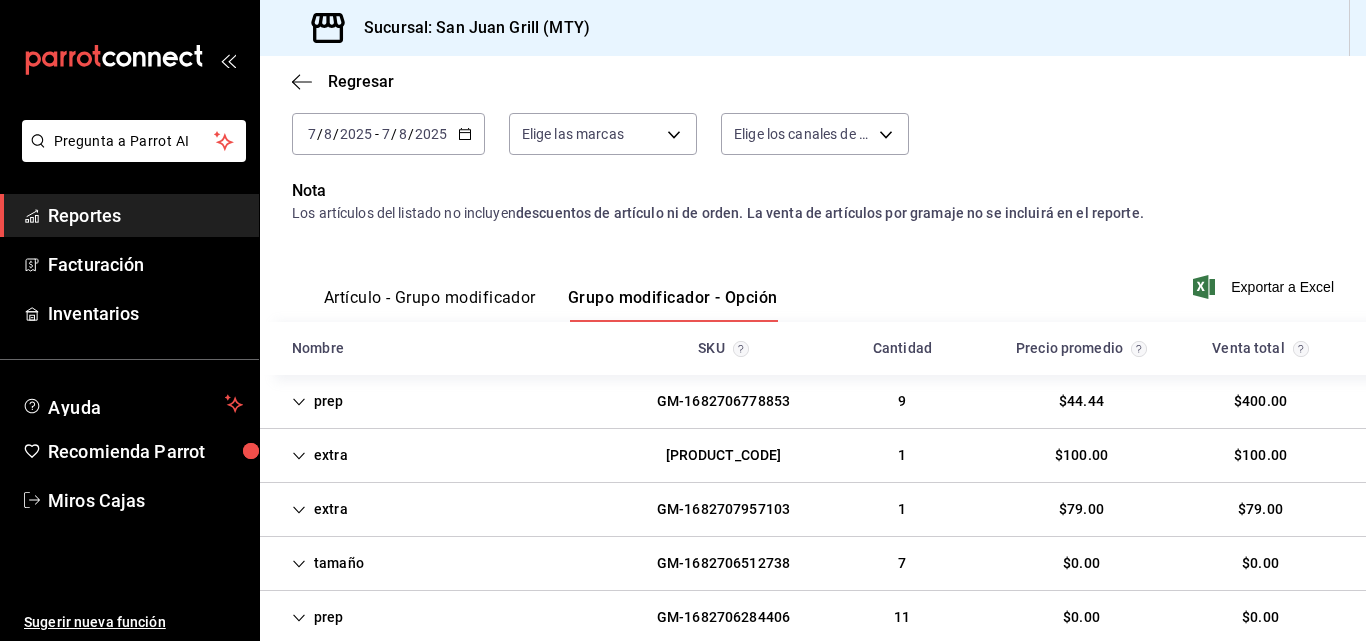 click on "extra [PRODUCT_CODE] 1 $100.00 $100.00" at bounding box center [813, 456] 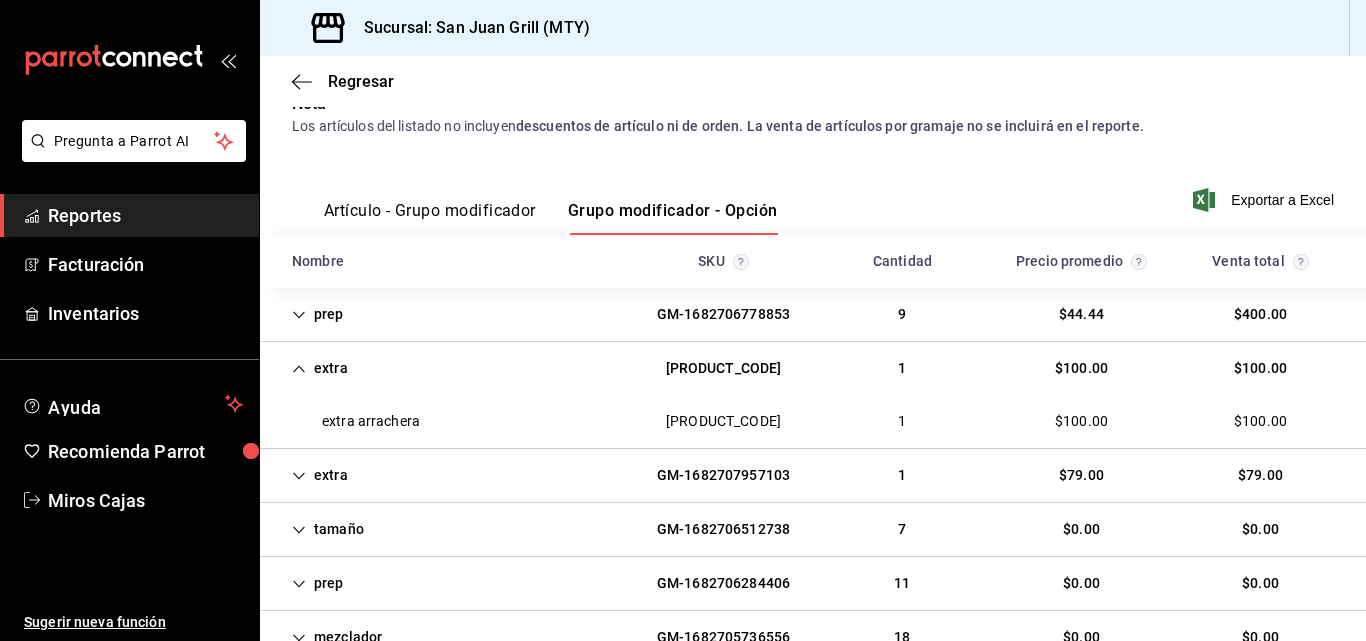 scroll, scrollTop: 190, scrollLeft: 0, axis: vertical 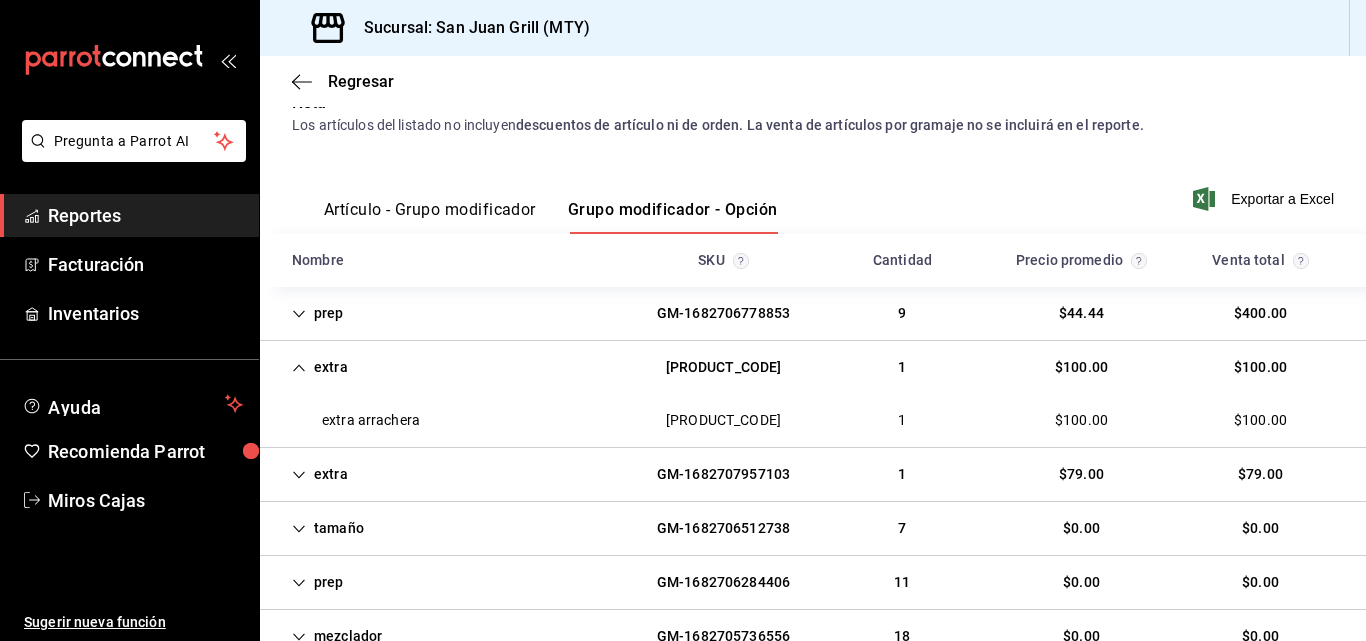 click on "extra GM-1682707957103 1 $79.00 $79.00" at bounding box center [813, 475] 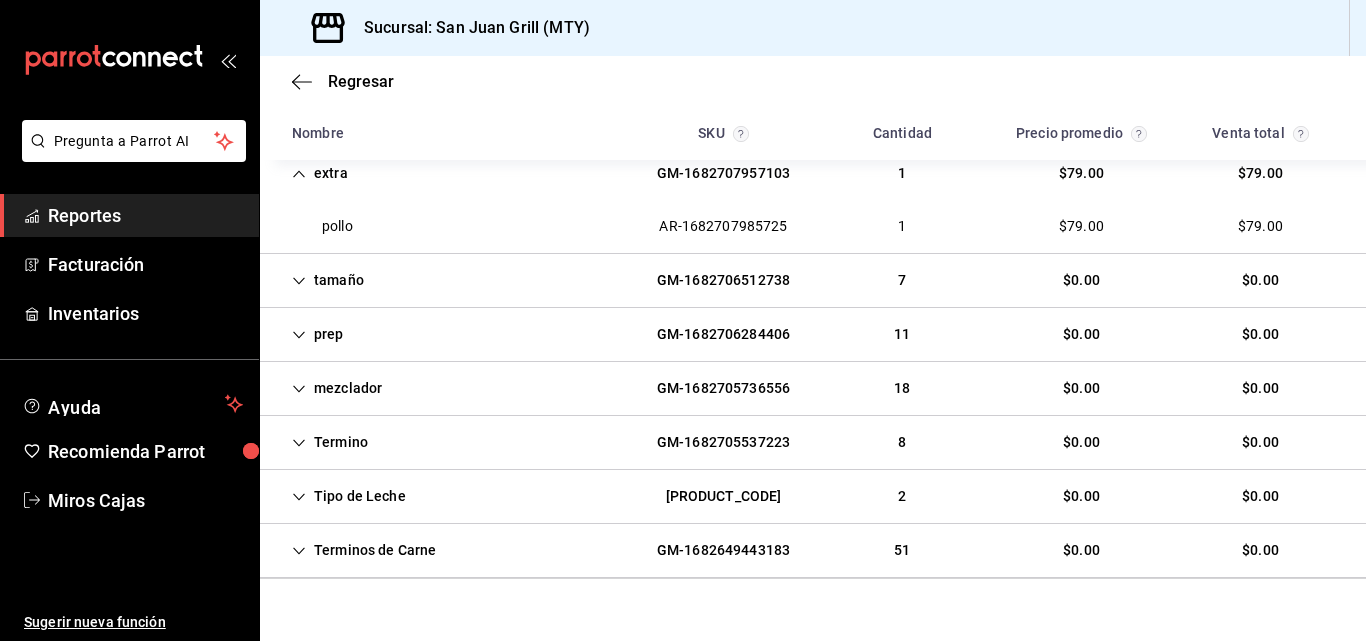 scroll, scrollTop: 491, scrollLeft: 0, axis: vertical 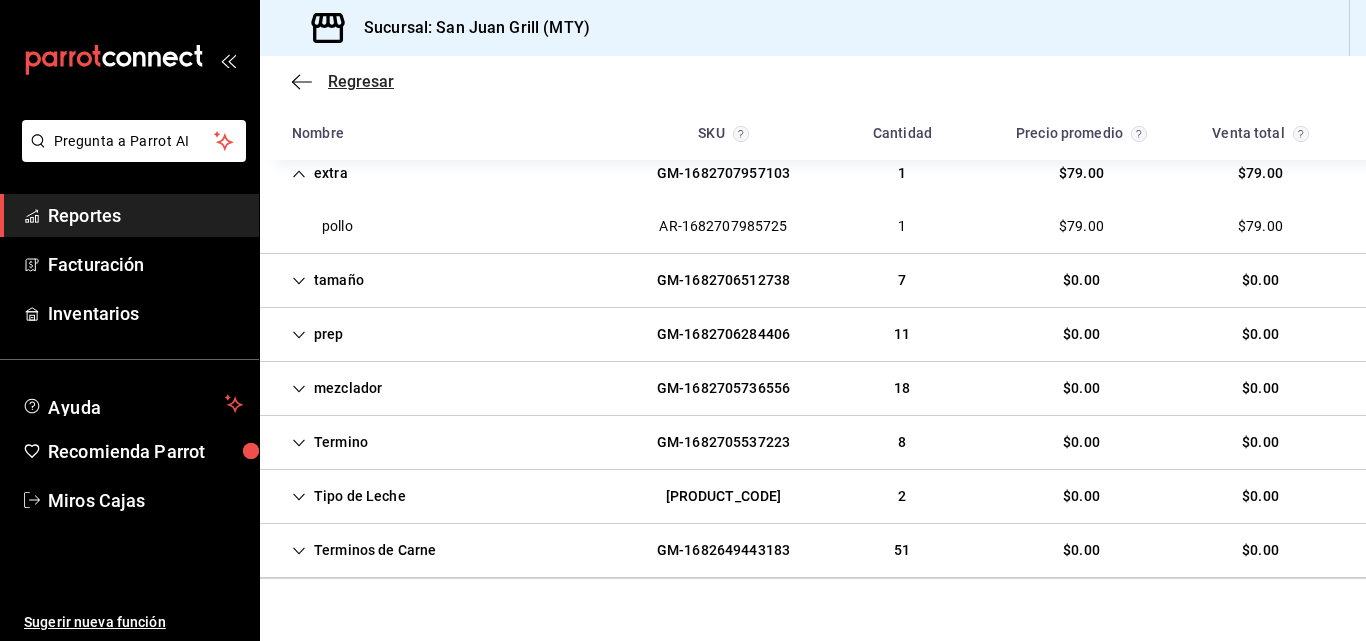 click 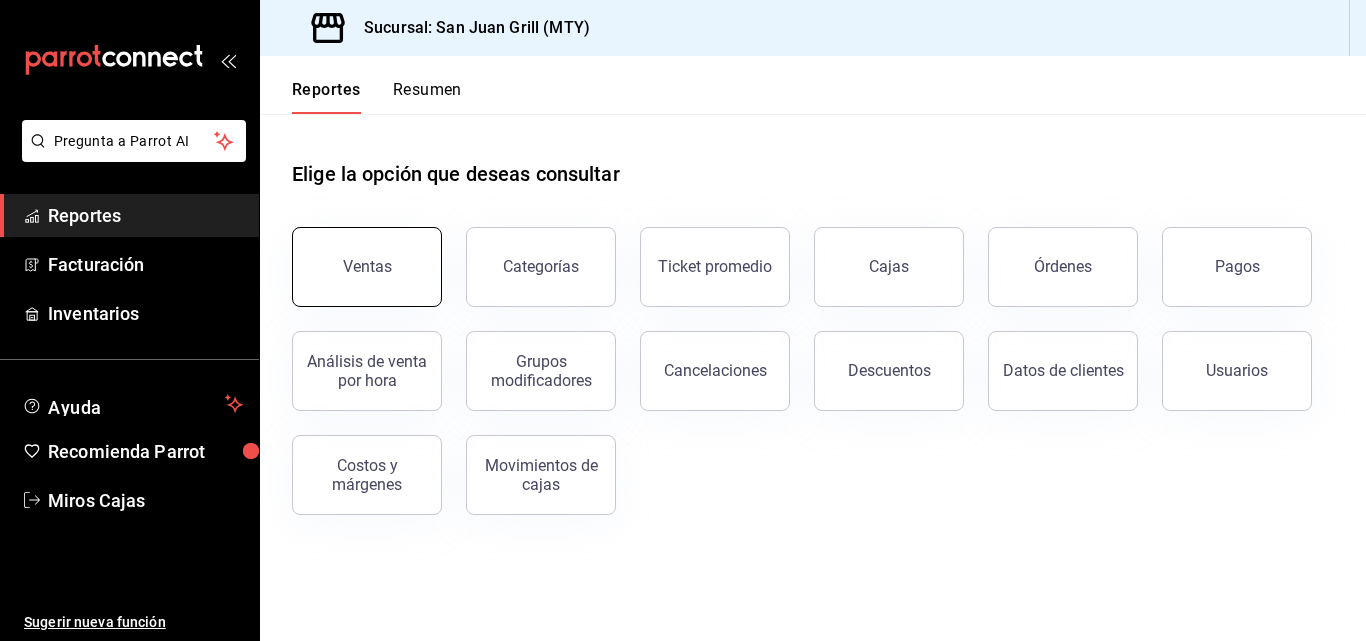 click on "Ventas" at bounding box center (367, 267) 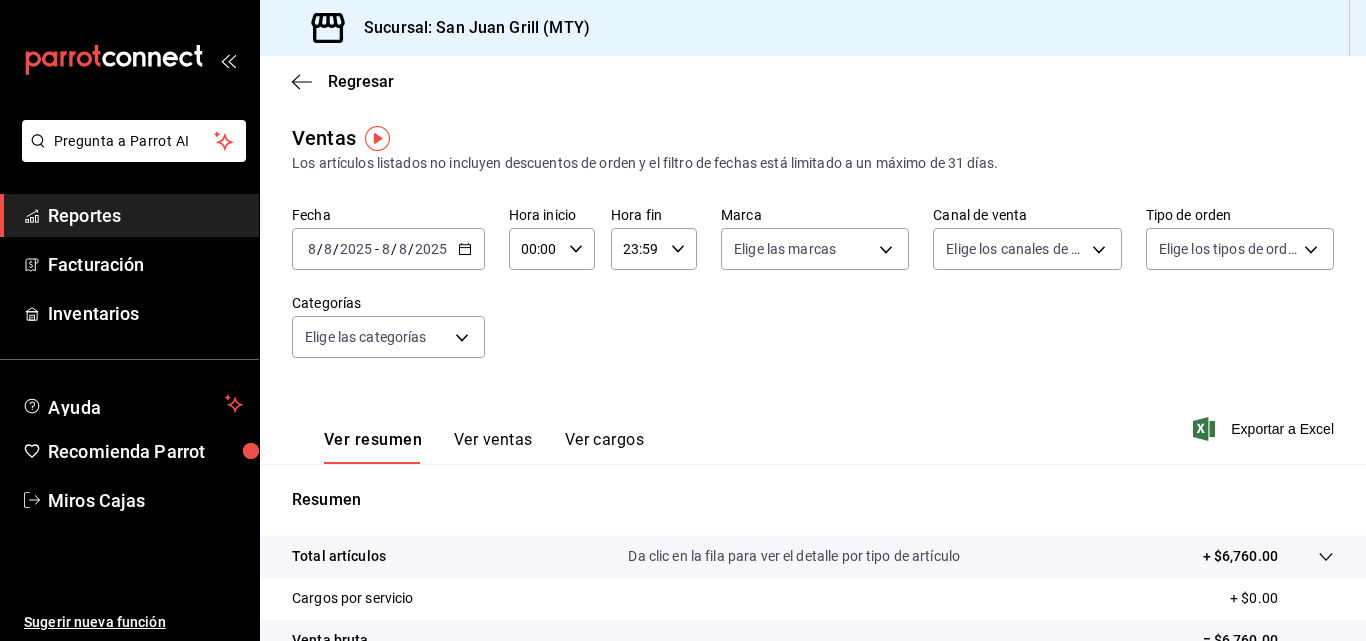 click 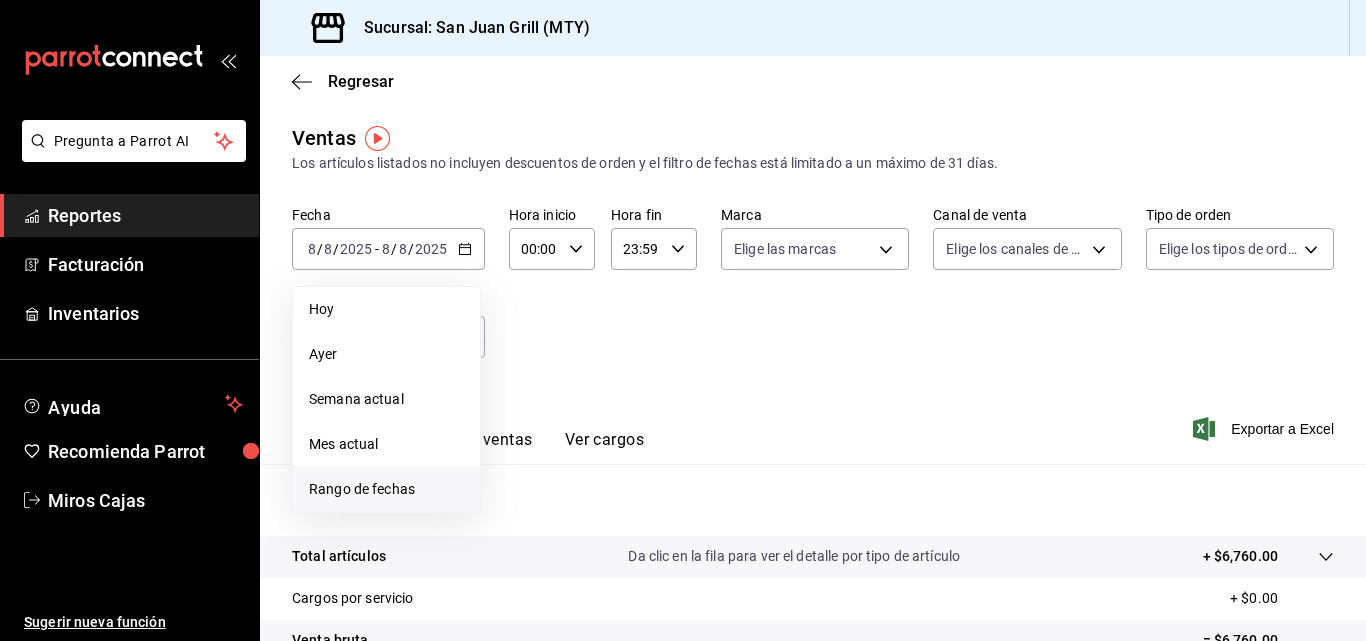 click on "Rango de fechas" at bounding box center [386, 489] 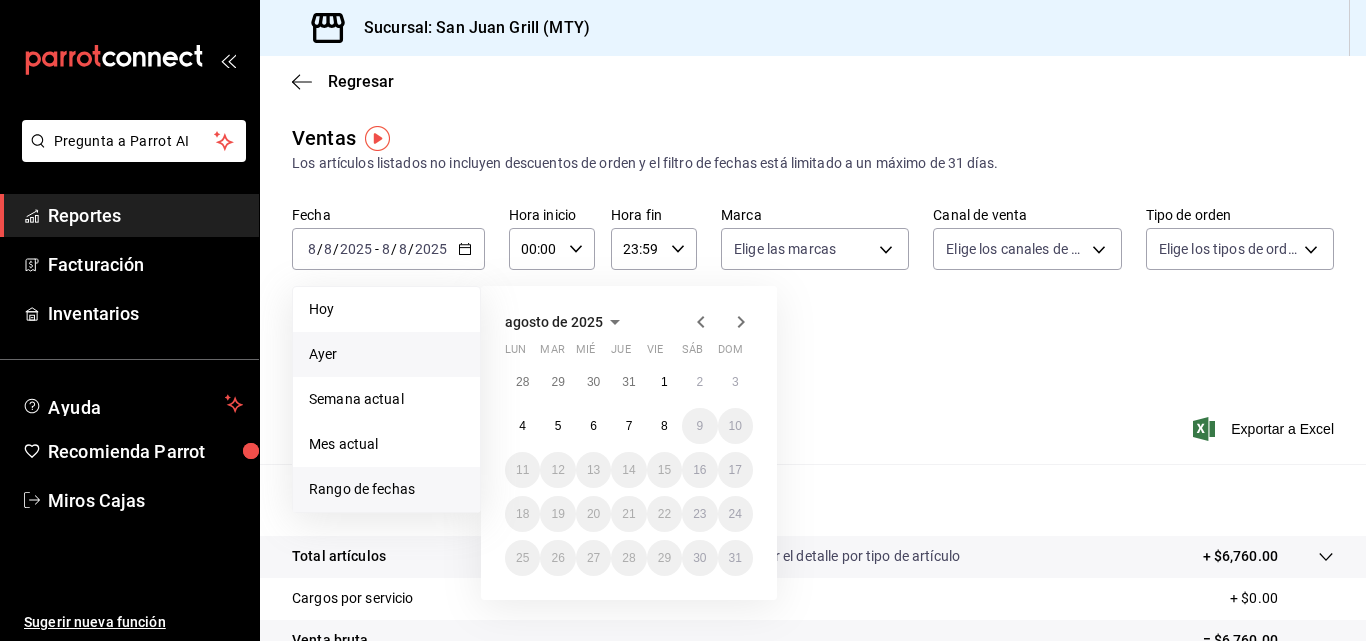 click on "Ayer" at bounding box center (386, 354) 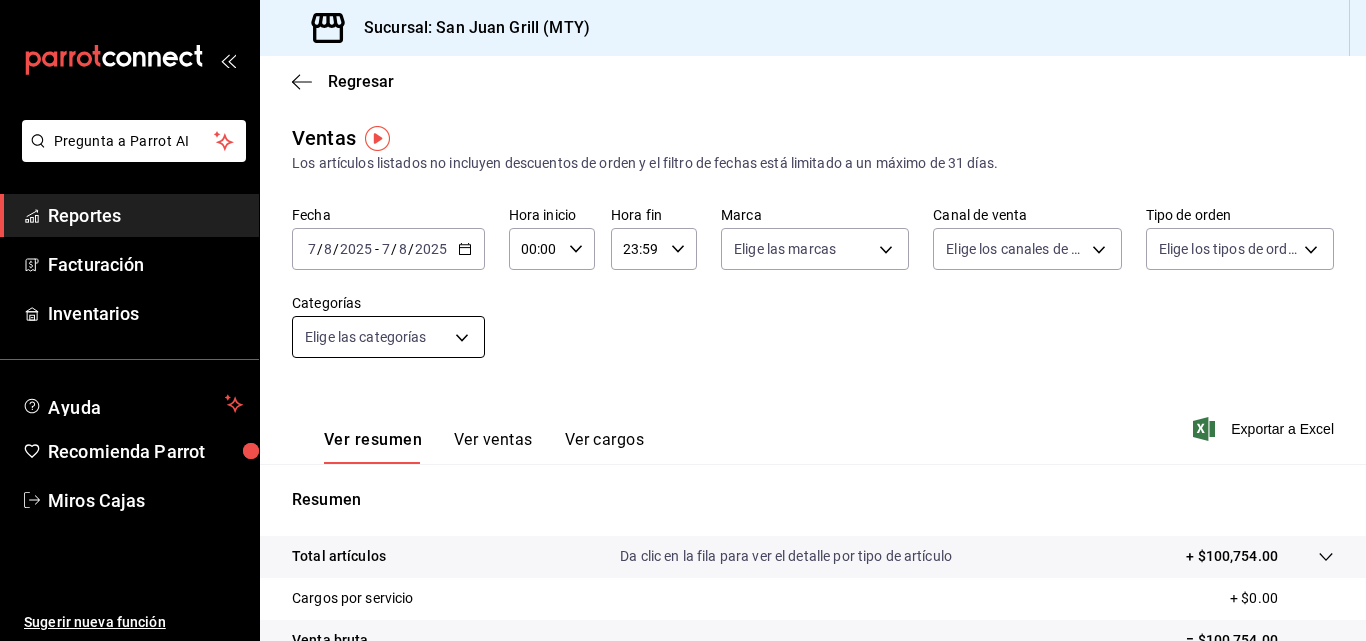 click on "Pregunta a Parrot AI Reportes   Facturación   Inventarios   Ayuda Recomienda Parrot   Miros Cajas   Sugerir nueva función   Sucursal: San Juan Grill (MTY) Regresar Ventas Los artículos listados no incluyen descuentos de orden y el filtro de fechas está limitado a un máximo de 31 días. Fecha [DATE] [DATE] - [DATE] [DATE] Hora inicio 00:00 Hora inicio Hora fin 23:59 Hora fin Marca Elige las marcas Canal de venta Elige los canales de venta Tipo de orden Elige los tipos de orden Categorías Elige las categorías Ver resumen Ver ventas Ver cargos Exportar a Excel Resumen Total artículos Da clic en la fila para ver el detalle por tipo de artículo + $100,754.00 Cargos por servicio + $0.00 Venta bruta = $100,754.00 Descuentos totales - $303.00 Certificados de regalo - $0.00 Venta total = $100,451.00 Impuestos - $13,855.31 Venta neta = $86,595.69 Pregunta a Parrot AI Reportes   Facturación   Inventarios   Ayuda Recomienda Parrot   Miros Cajas   Sugerir nueva función   Ver video tutorial" at bounding box center (683, 320) 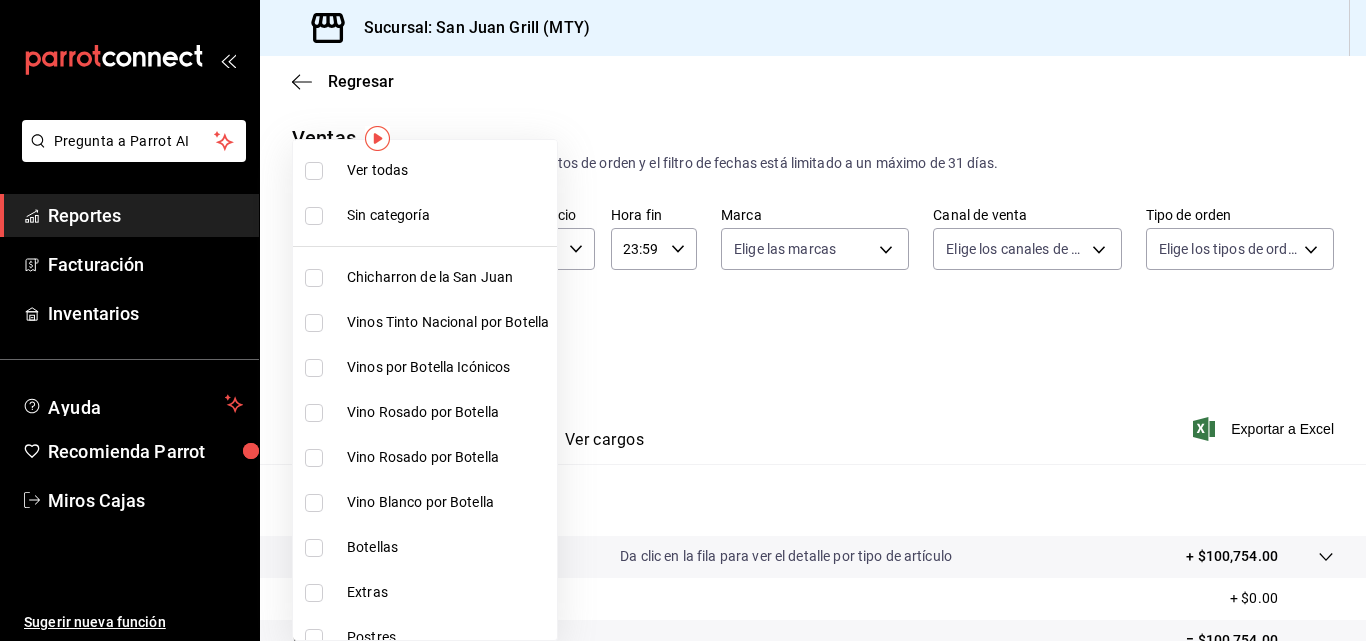click on "Chicharron de la San Juan" at bounding box center (448, 277) 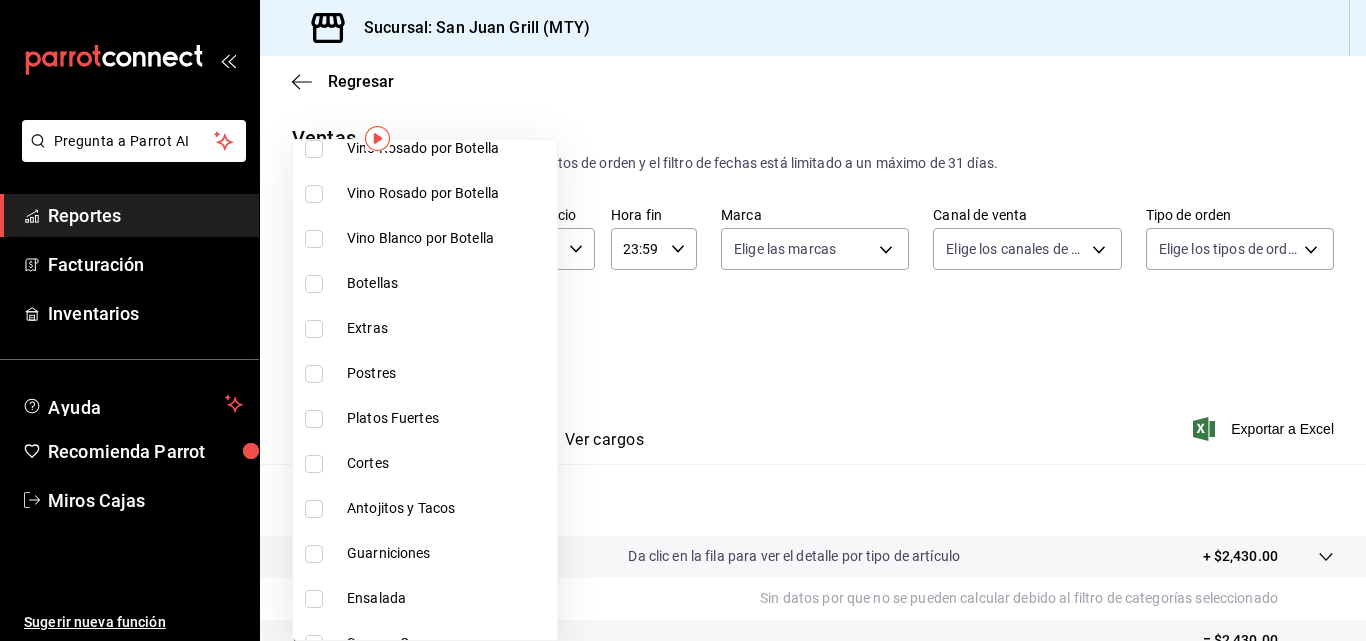 scroll, scrollTop: 302, scrollLeft: 0, axis: vertical 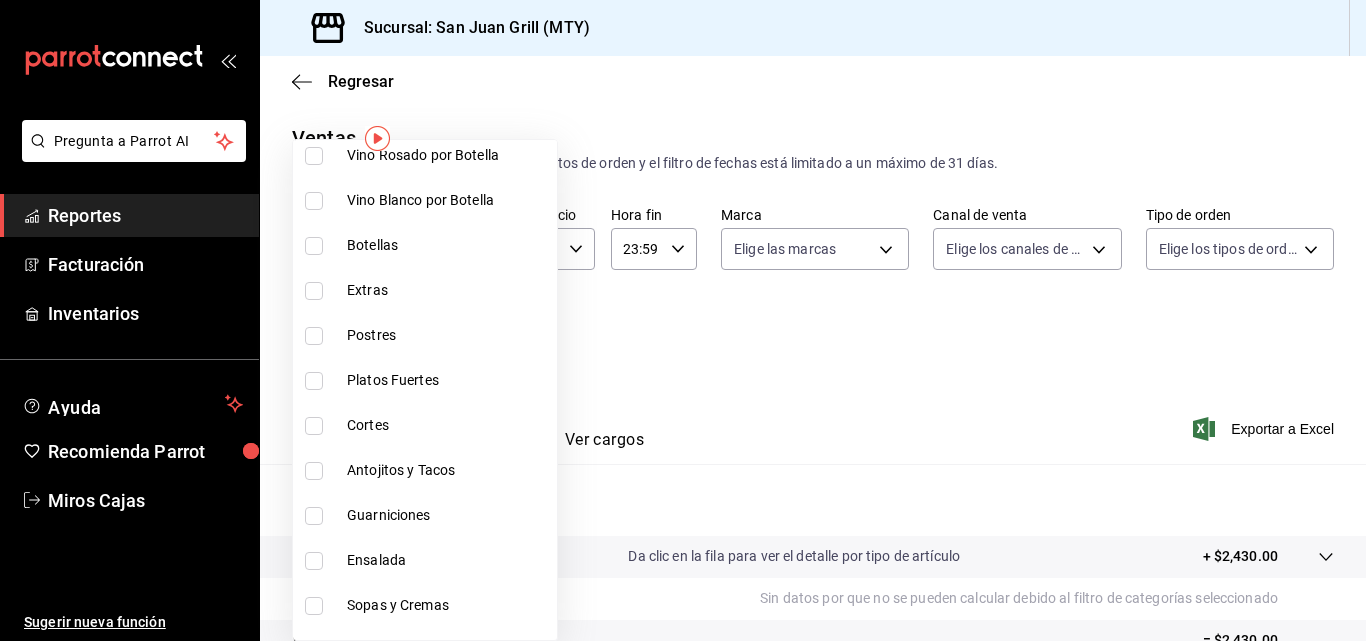 click on "Extras" at bounding box center (425, 290) 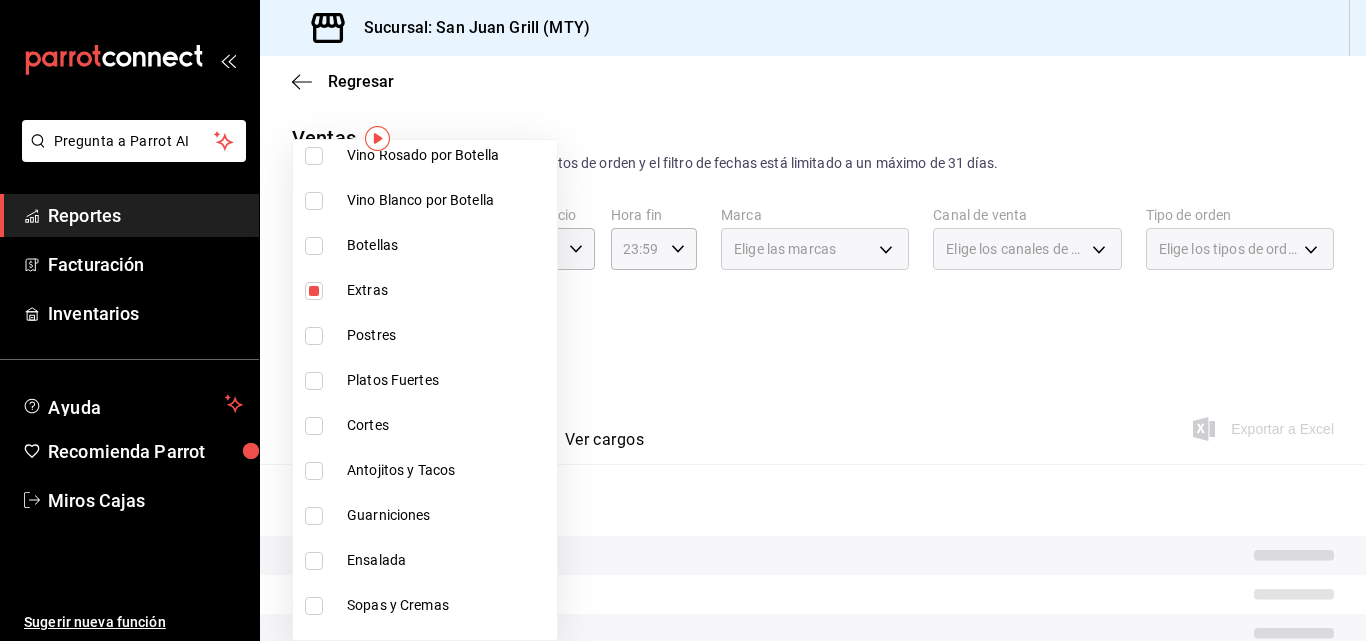 click on "Postres" at bounding box center [425, 335] 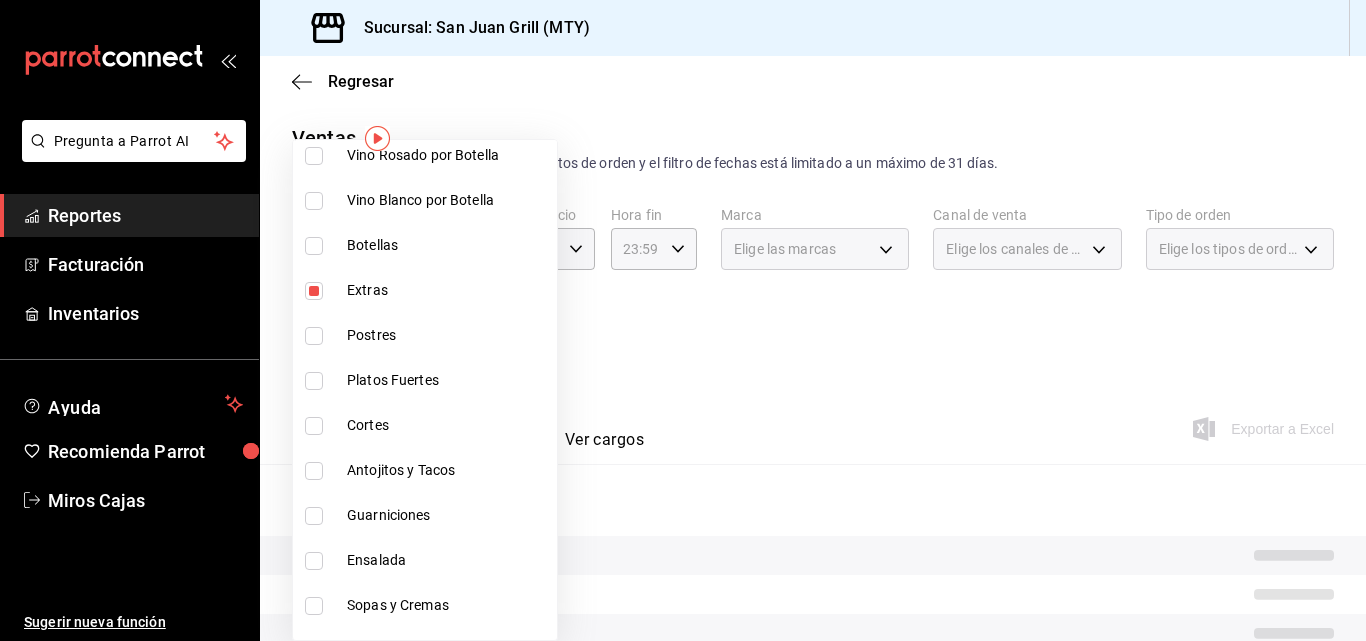 type on "[UUID],[UUID],[UUID]" 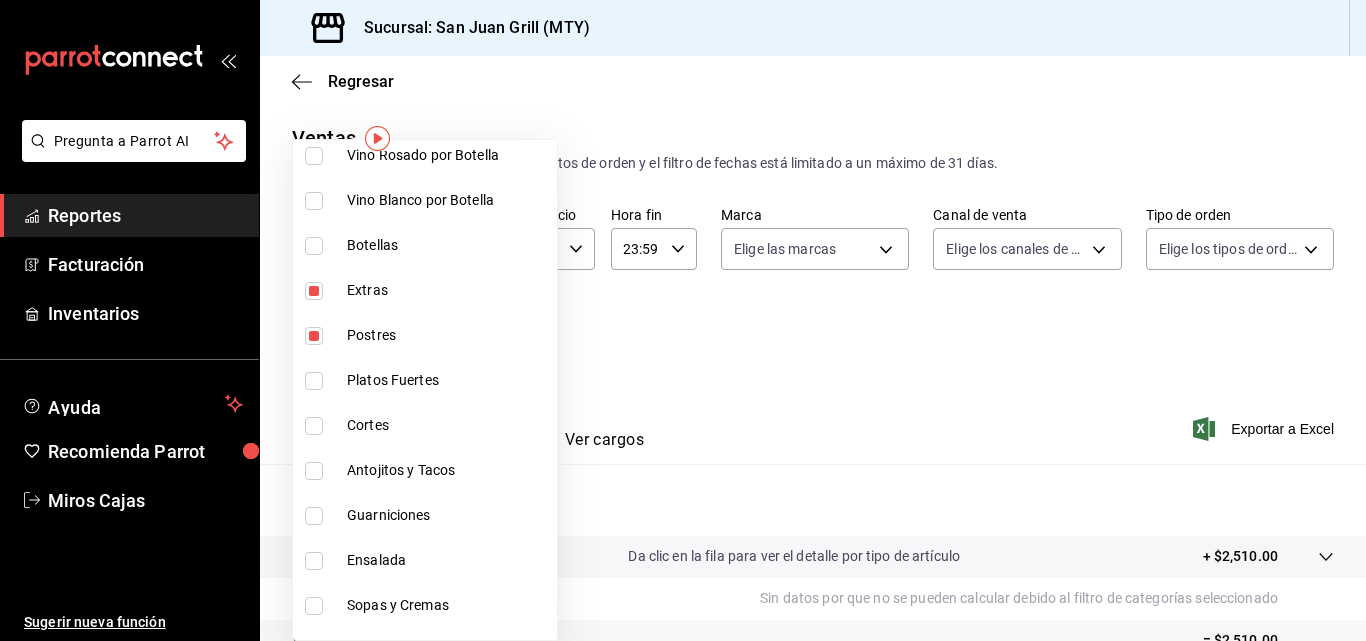 click on "Platos Fuertes" at bounding box center [425, 380] 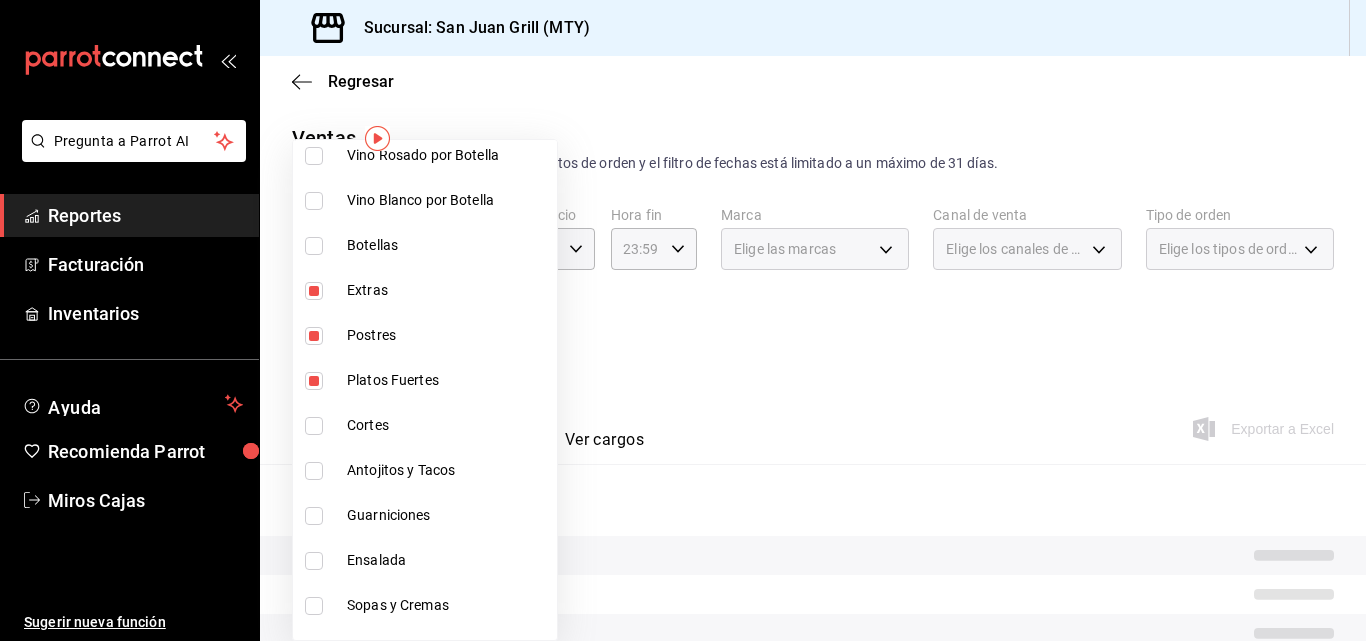 click on "Cortes" at bounding box center (448, 425) 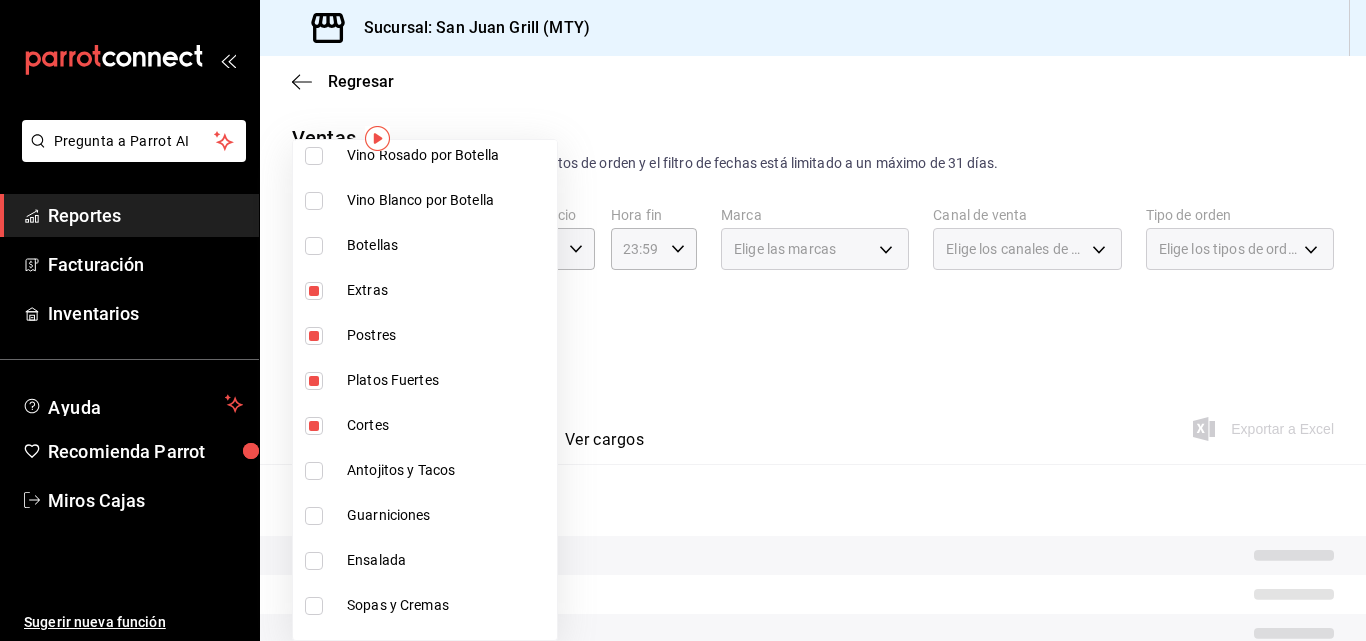 click on "Antojitos y Tacos" at bounding box center [425, 470] 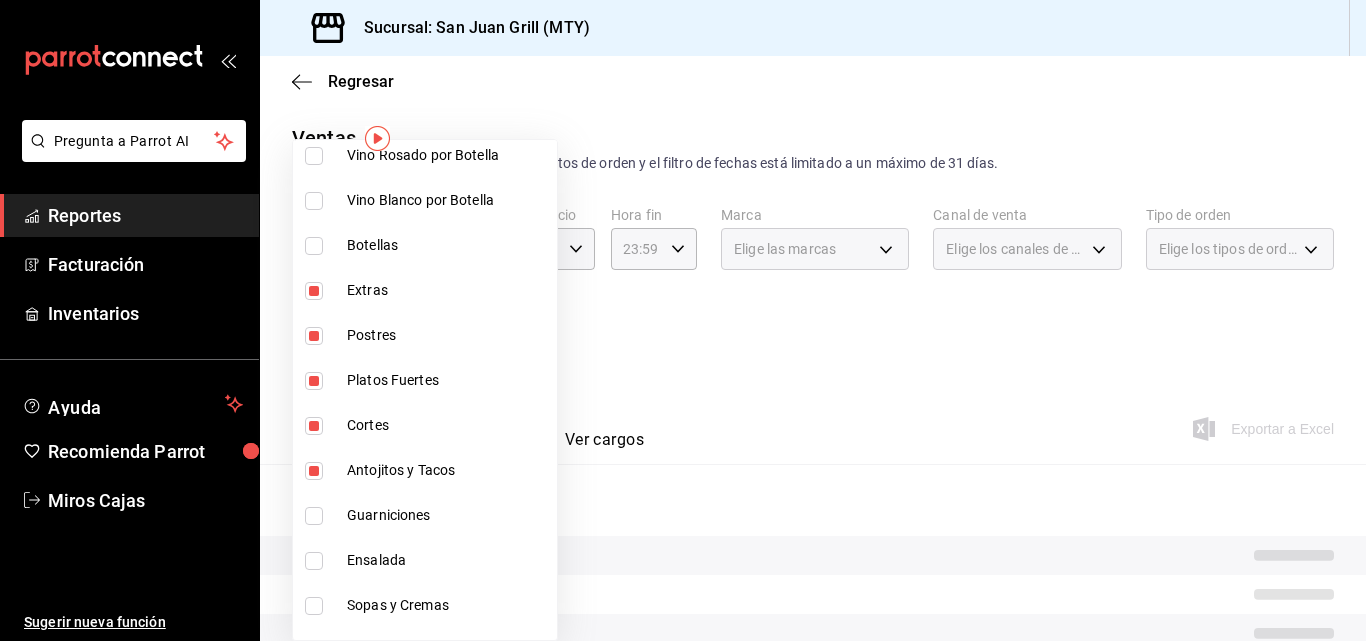 click on "Guarniciones" at bounding box center [425, 515] 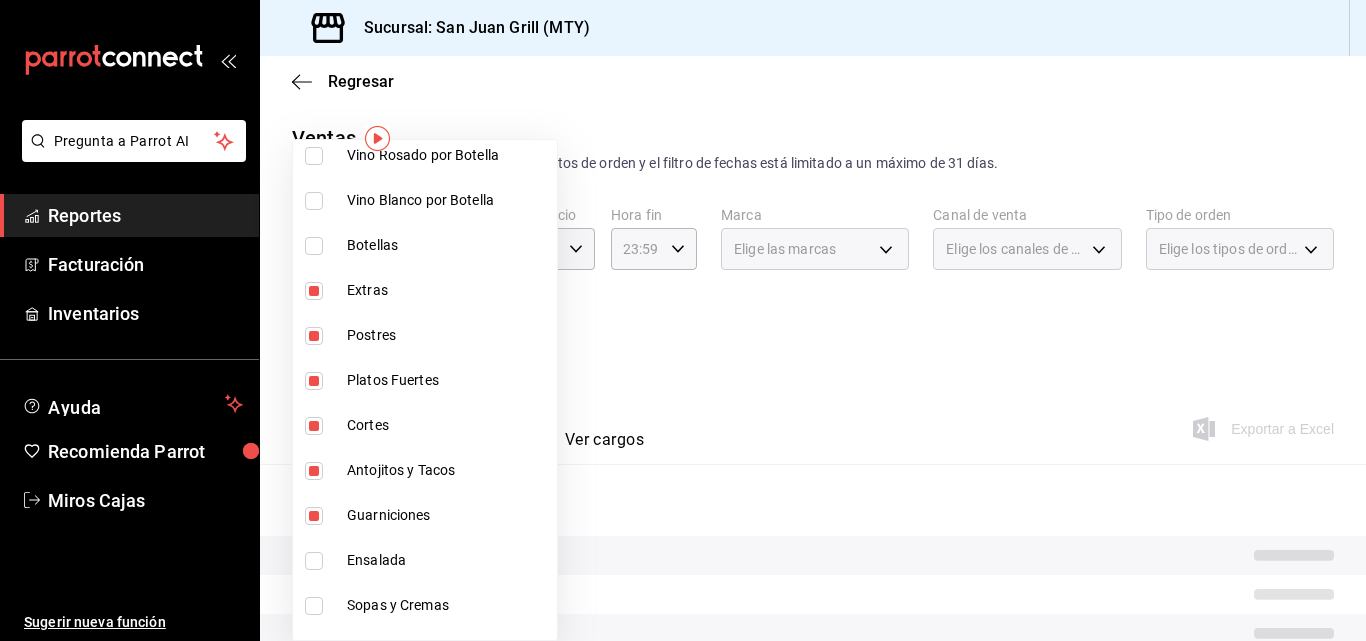 click on "Ensalada" at bounding box center [425, 560] 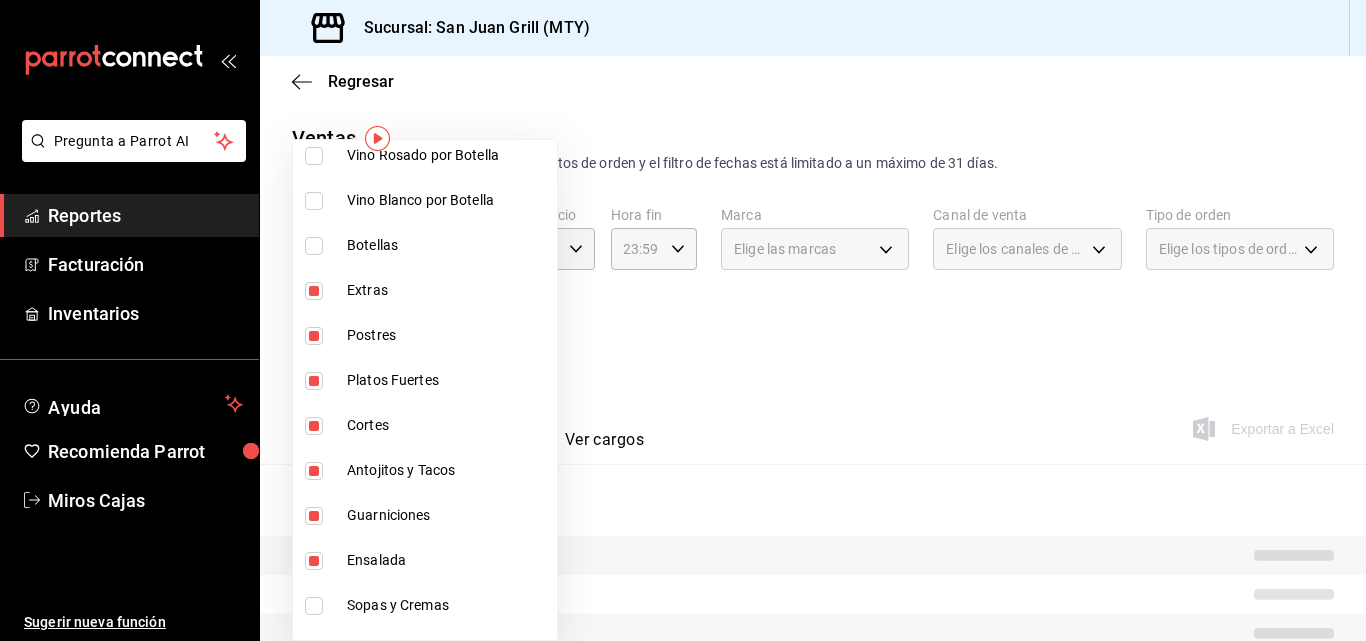 click at bounding box center [318, 606] 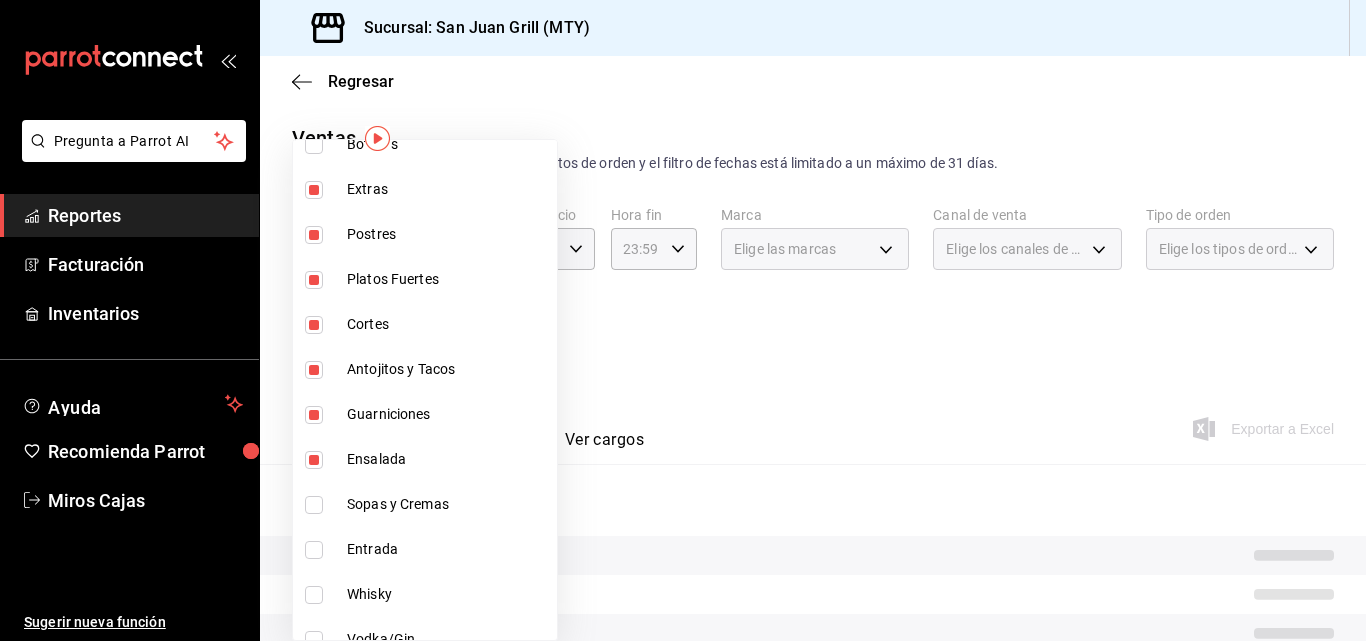 scroll, scrollTop: 411, scrollLeft: 0, axis: vertical 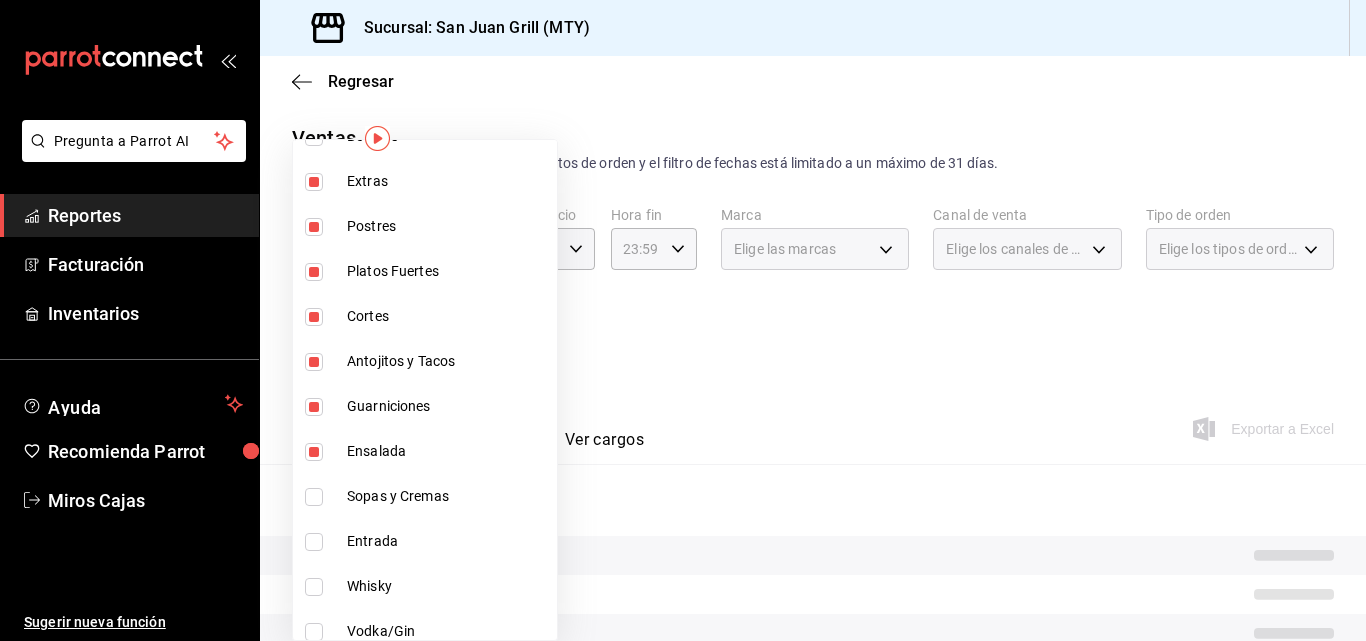 click on "Sopas y Cremas" at bounding box center [425, 496] 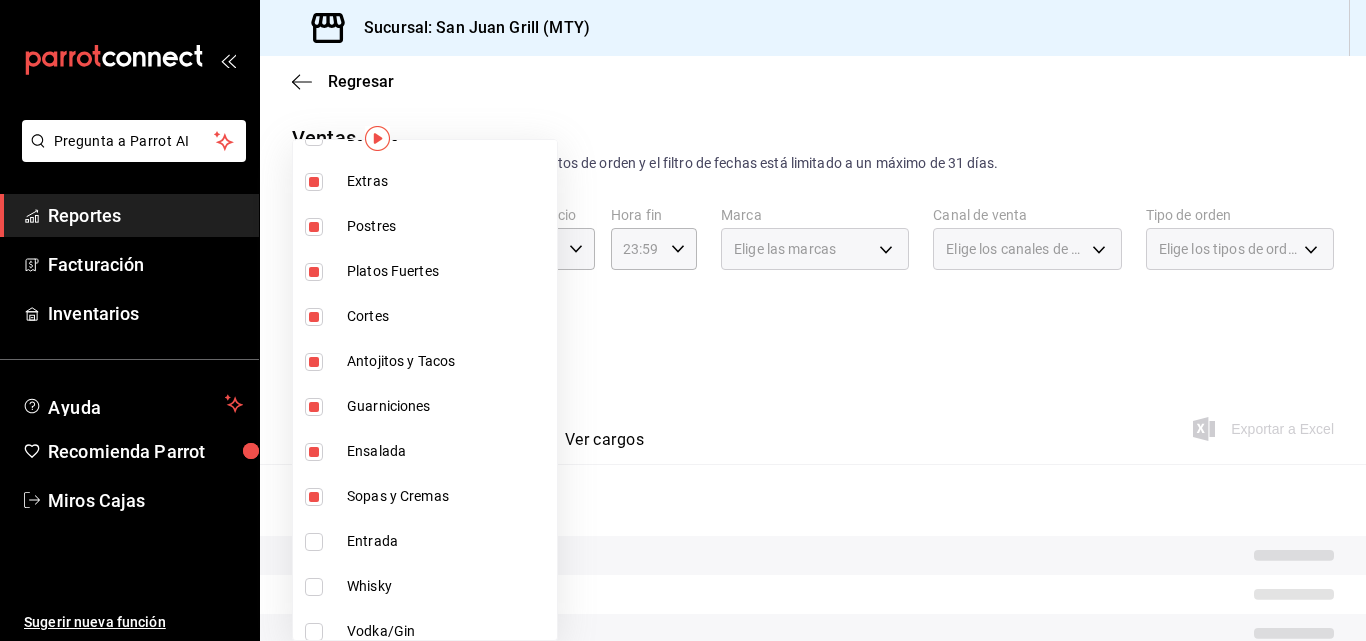 click on "Entrada" at bounding box center (425, 541) 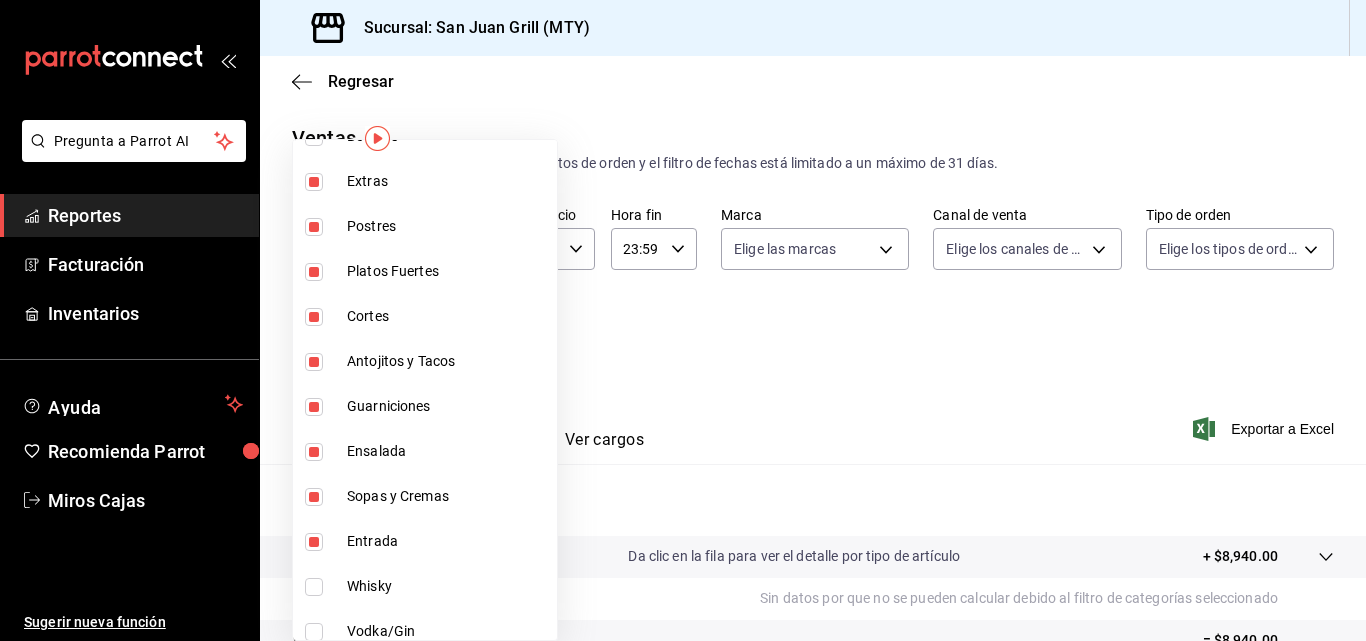 click at bounding box center [683, 320] 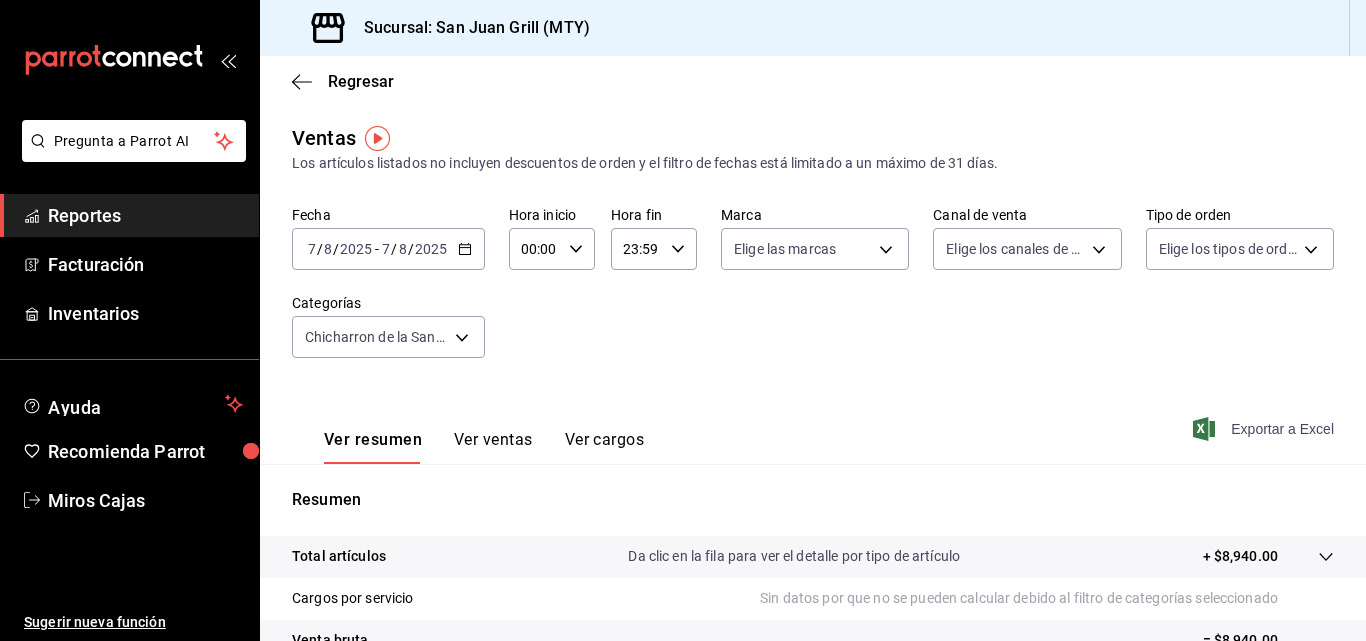 click 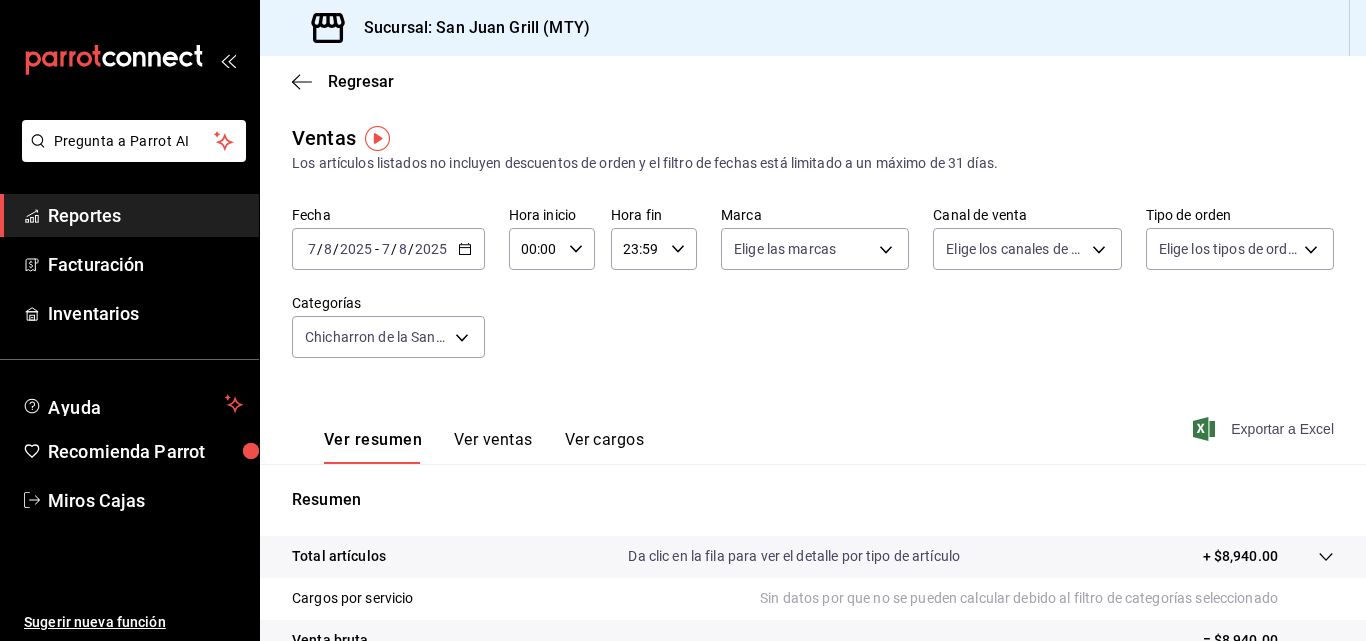 click on "2025-08-07 7 / 8 / 2025 - 2025-08-07 7 / 8 / 2025" at bounding box center [388, 249] 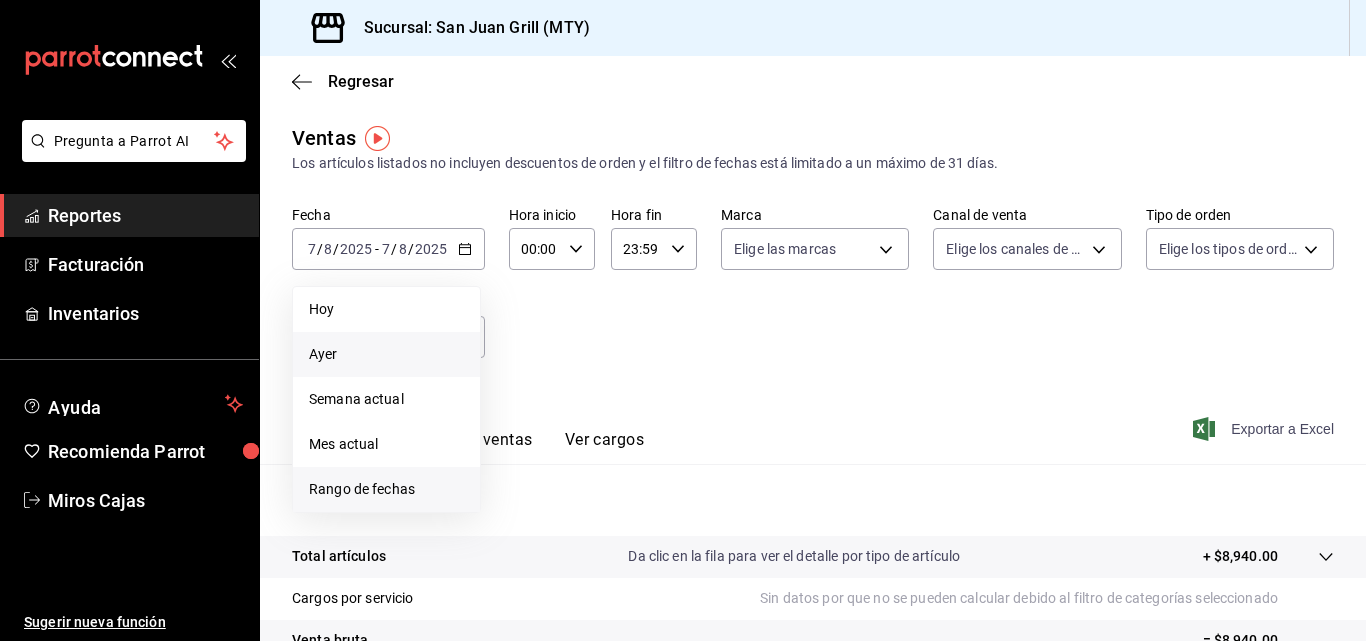 click on "Rango de fechas" at bounding box center [386, 489] 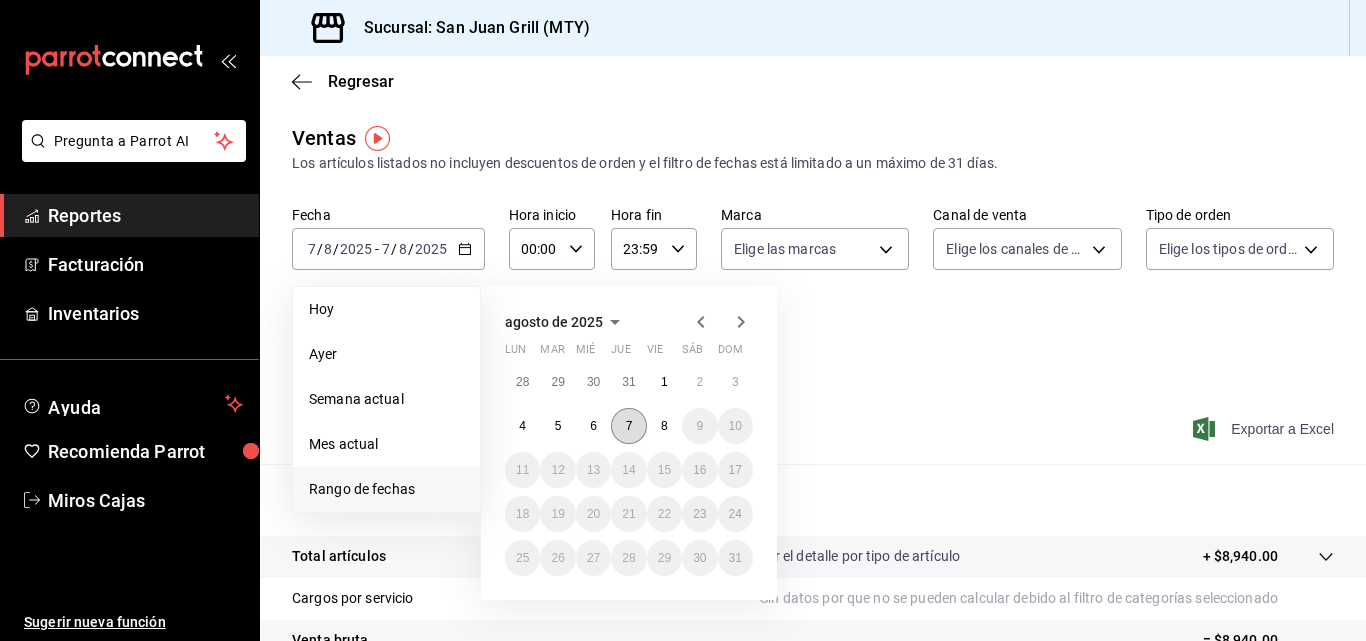 click on "7" at bounding box center (628, 426) 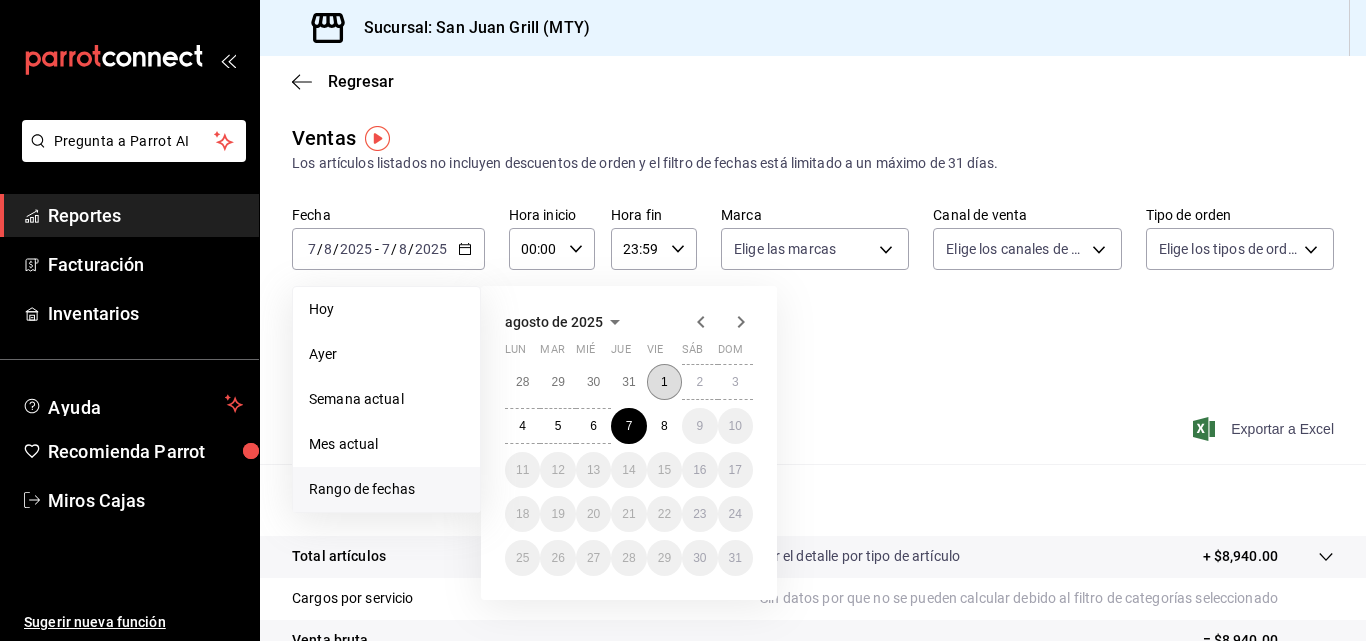 click on "1" at bounding box center (664, 382) 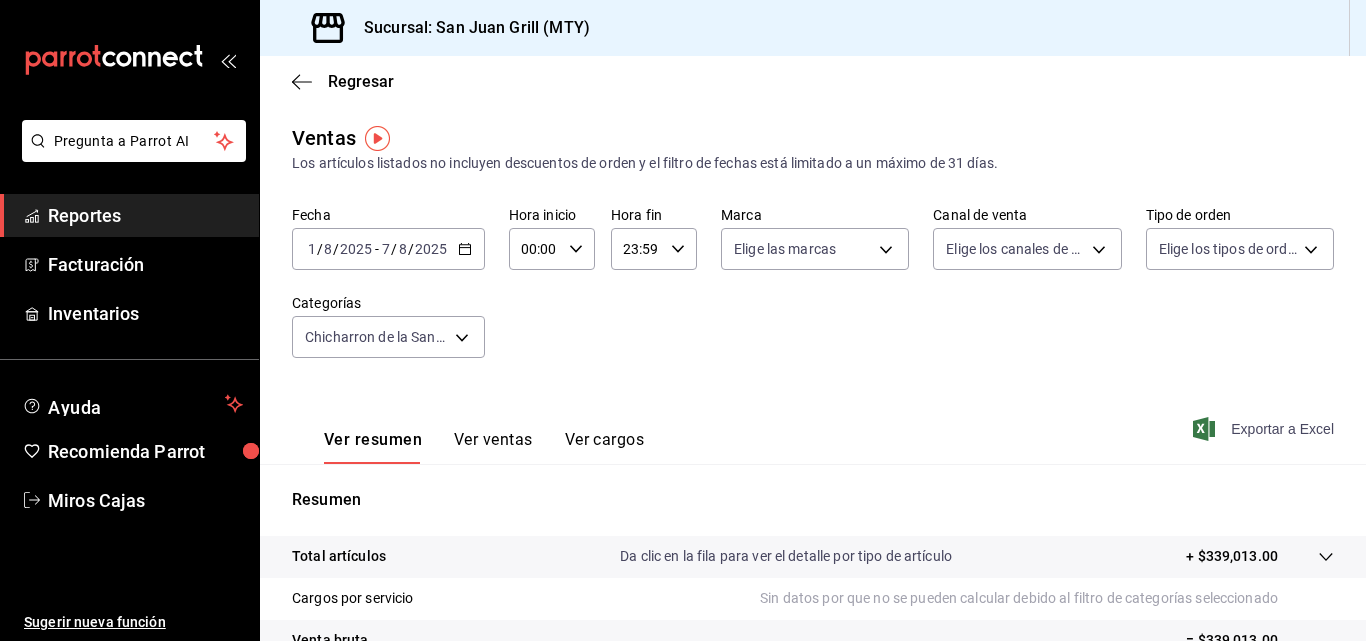 click on "Exportar a Excel" at bounding box center [1265, 429] 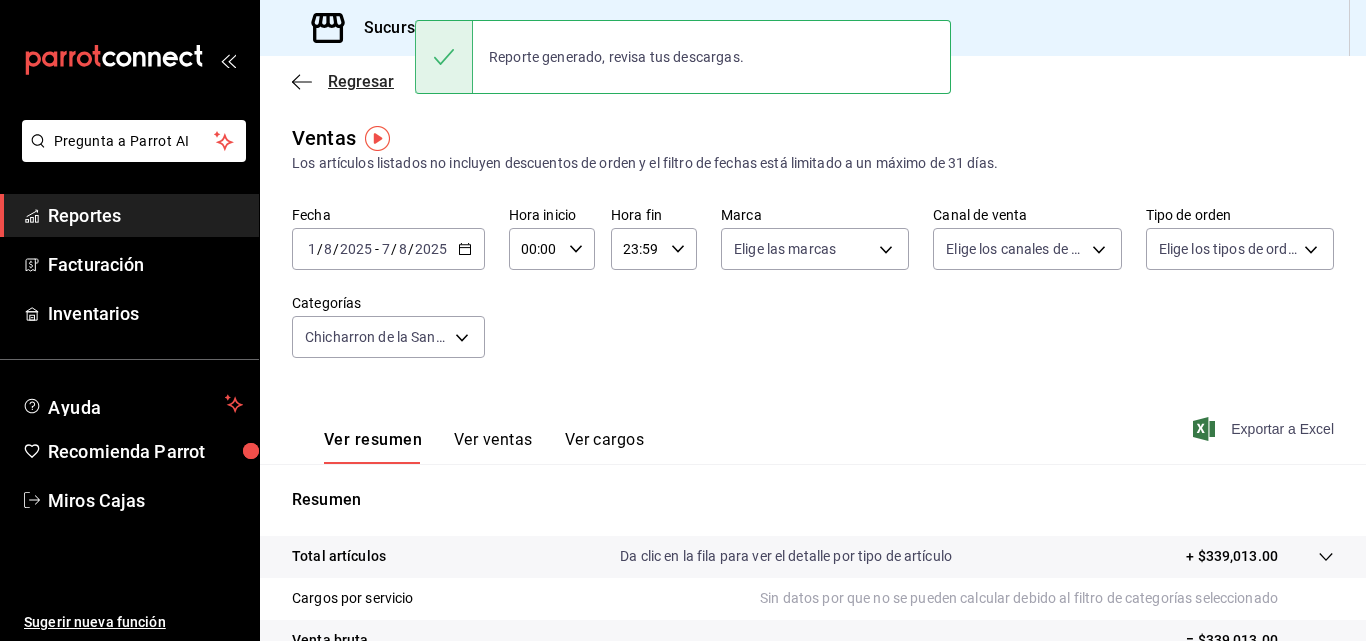 click 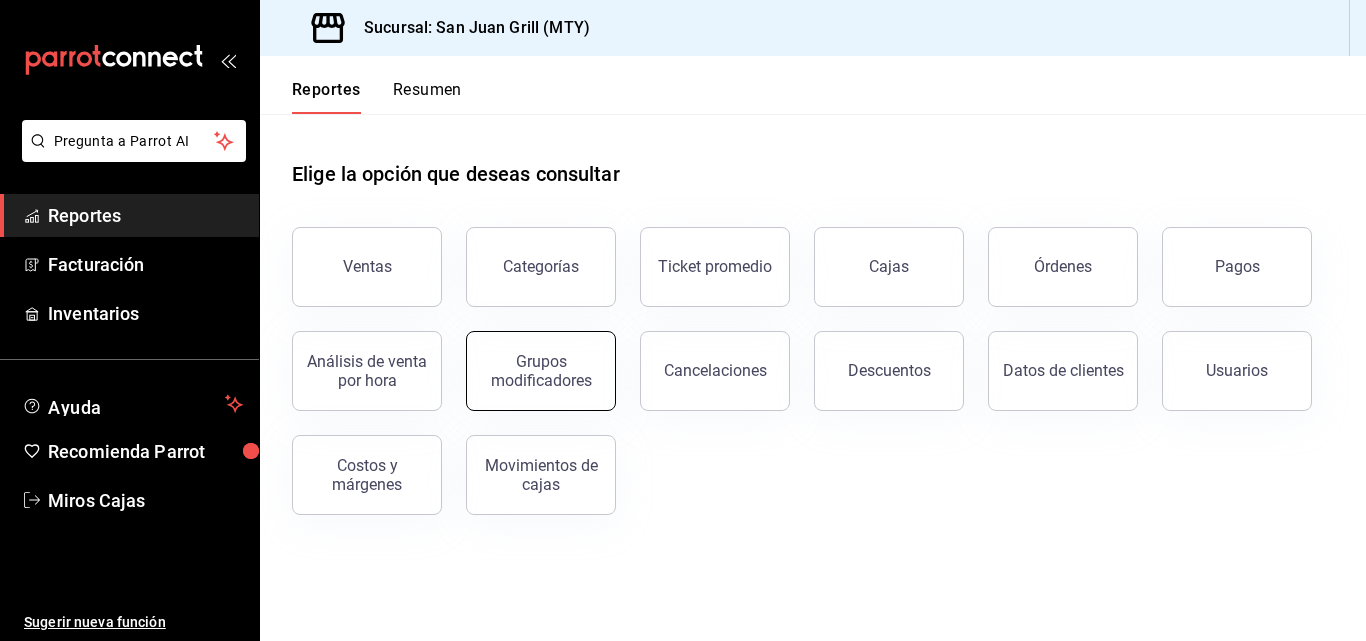 click on "Grupos modificadores" at bounding box center [541, 371] 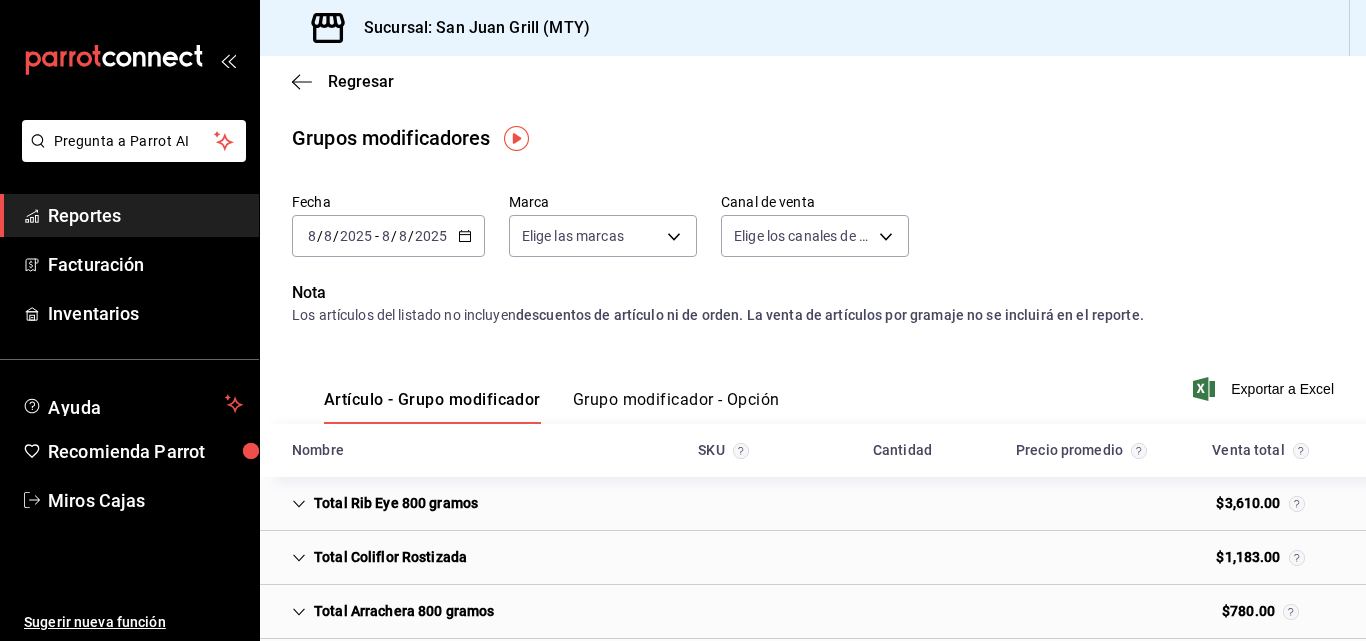 click on "2025-08-08 8 / 8 / 2025 - 2025-08-08 8 / 8 / 2025" at bounding box center (388, 236) 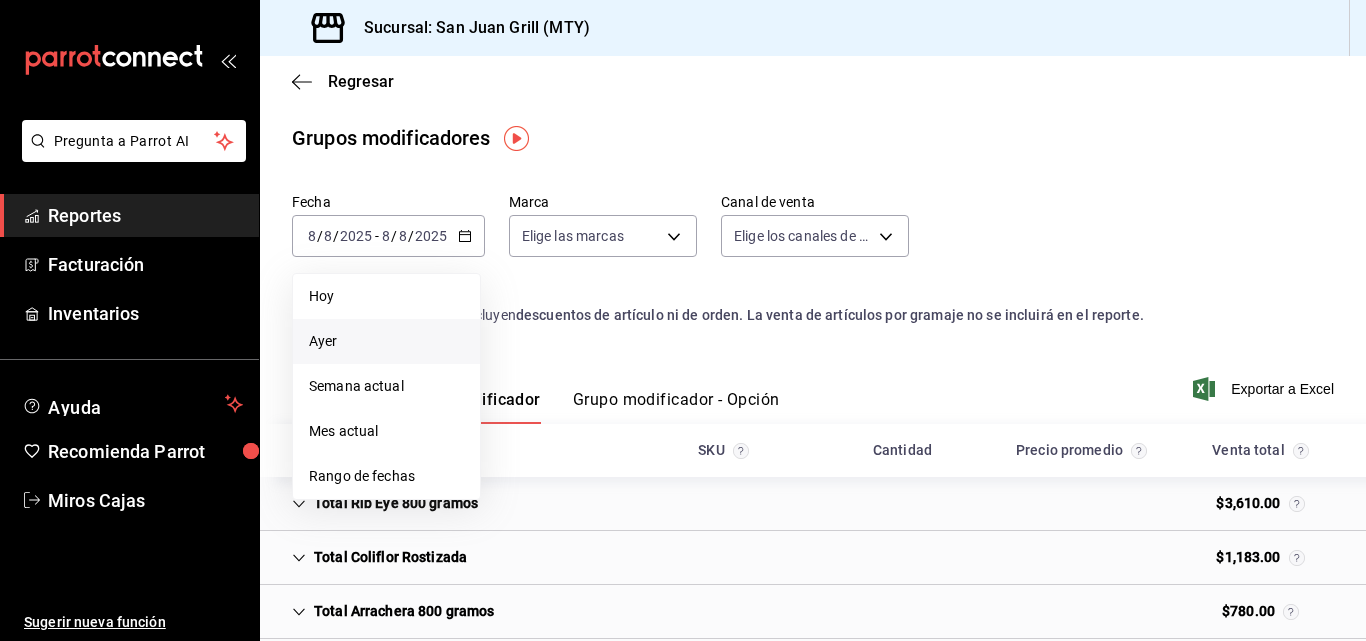 click on "Ayer" at bounding box center [386, 341] 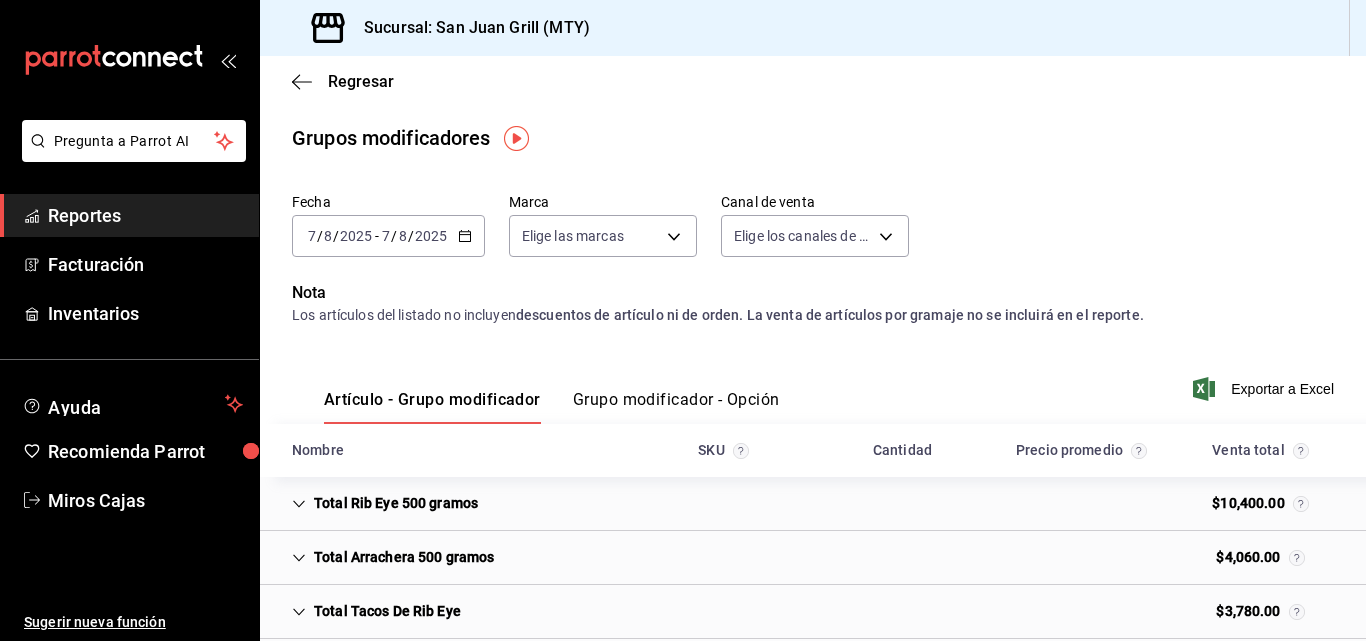 click 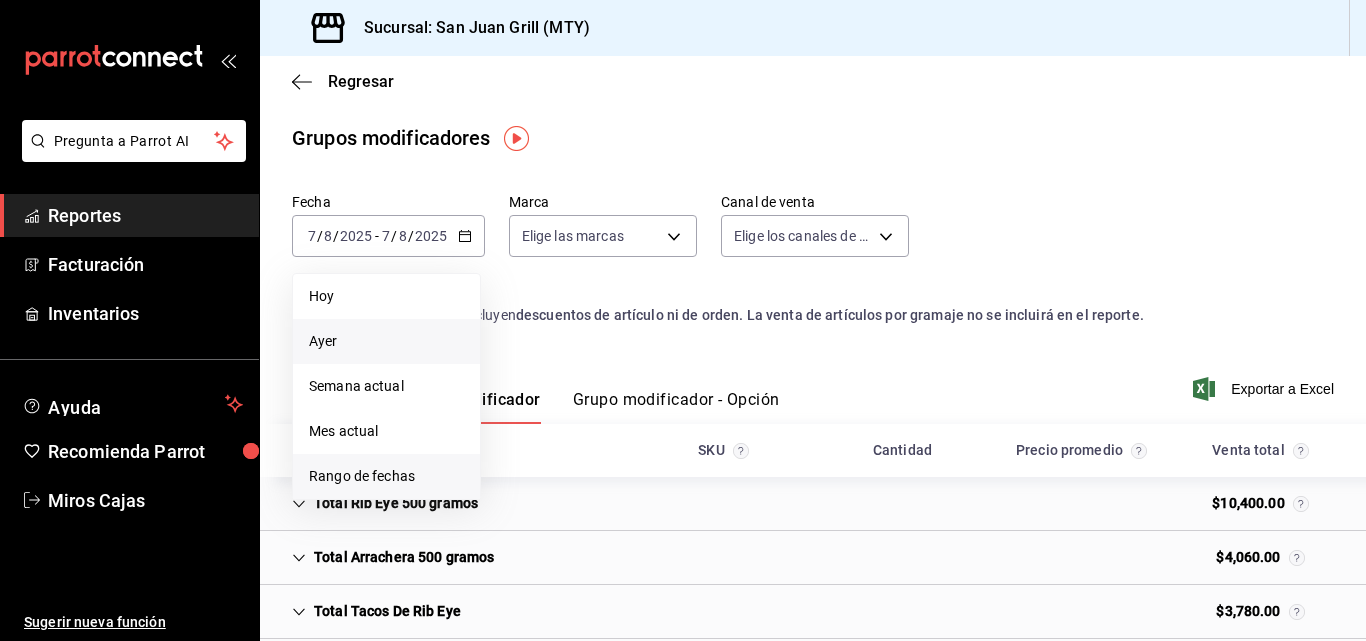 click on "Rango de fechas" at bounding box center (386, 476) 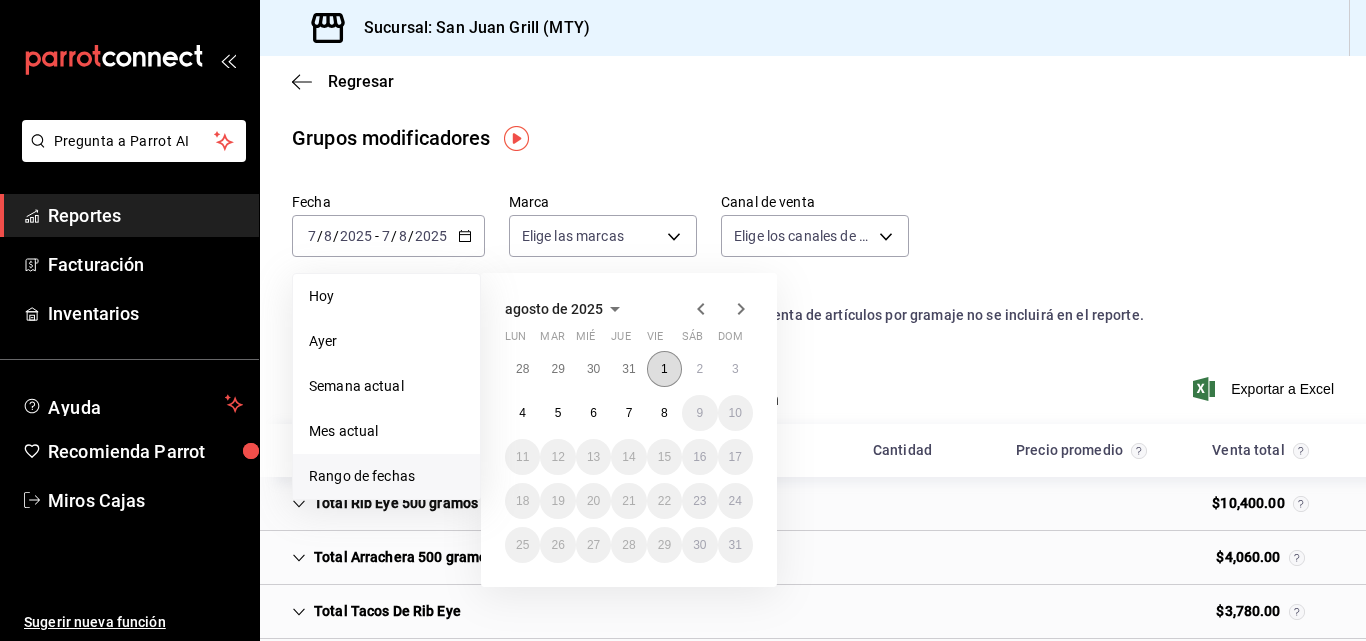click on "1" at bounding box center [664, 369] 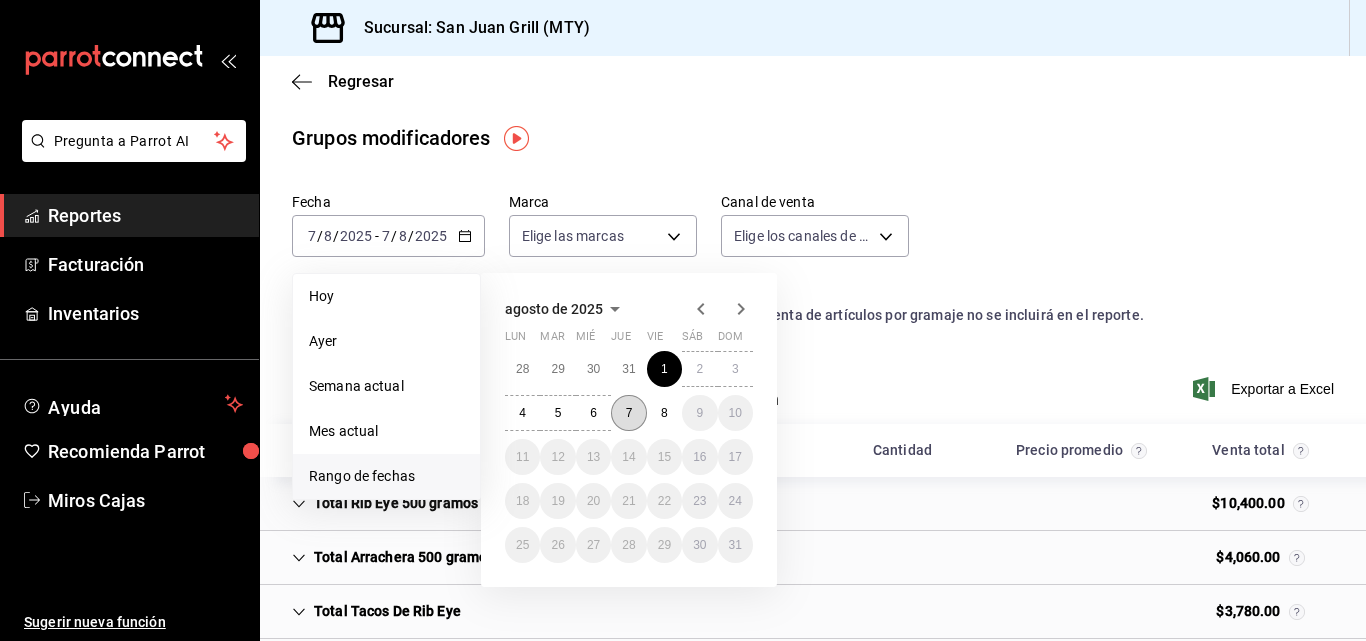 click on "7" at bounding box center (628, 413) 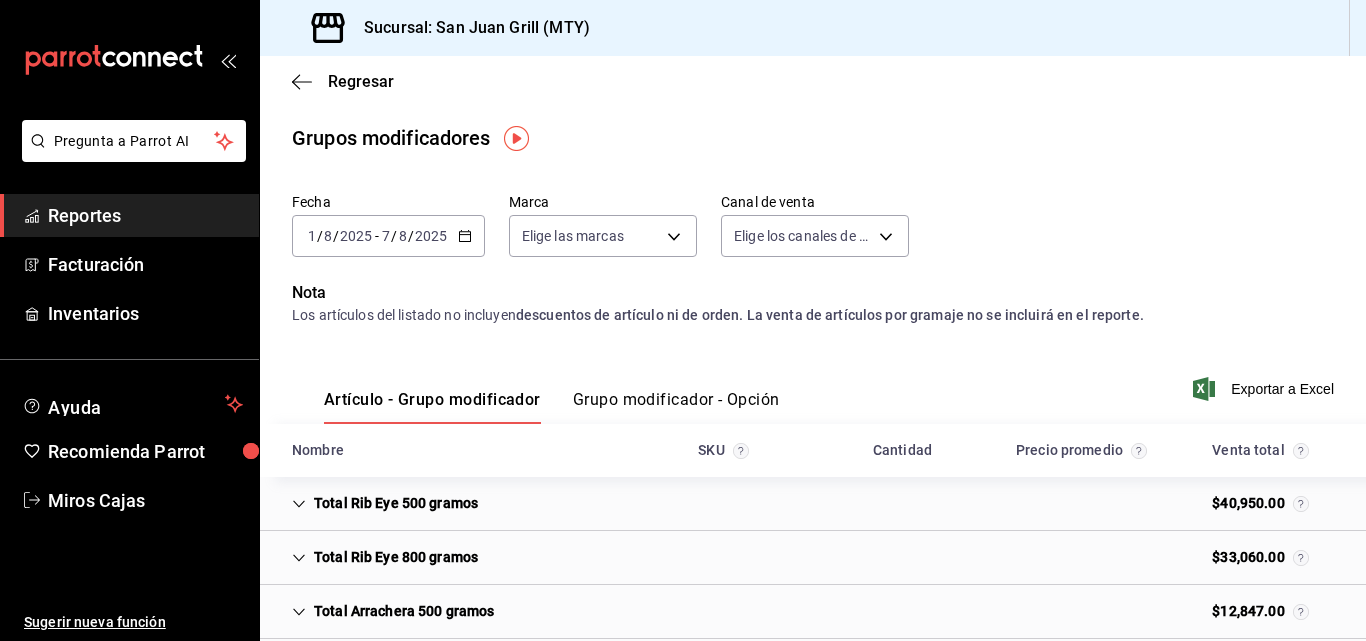 click on "Grupo modificador - Opción" at bounding box center [676, 407] 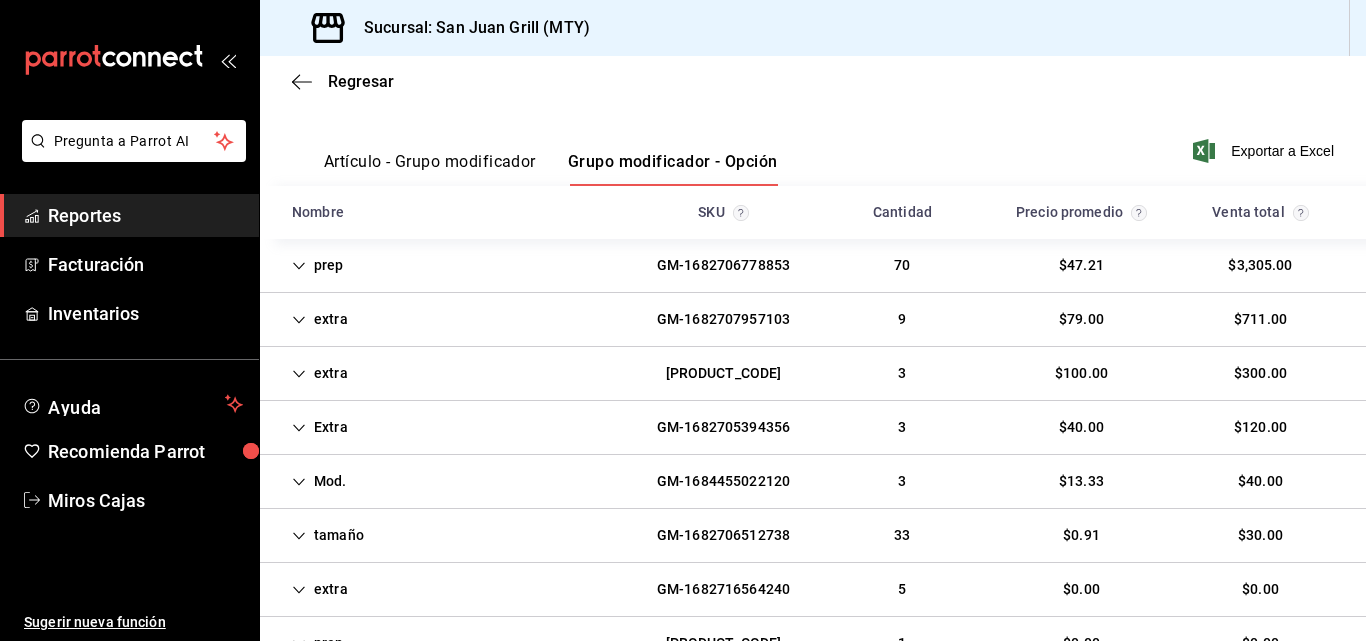 scroll, scrollTop: 242, scrollLeft: 0, axis: vertical 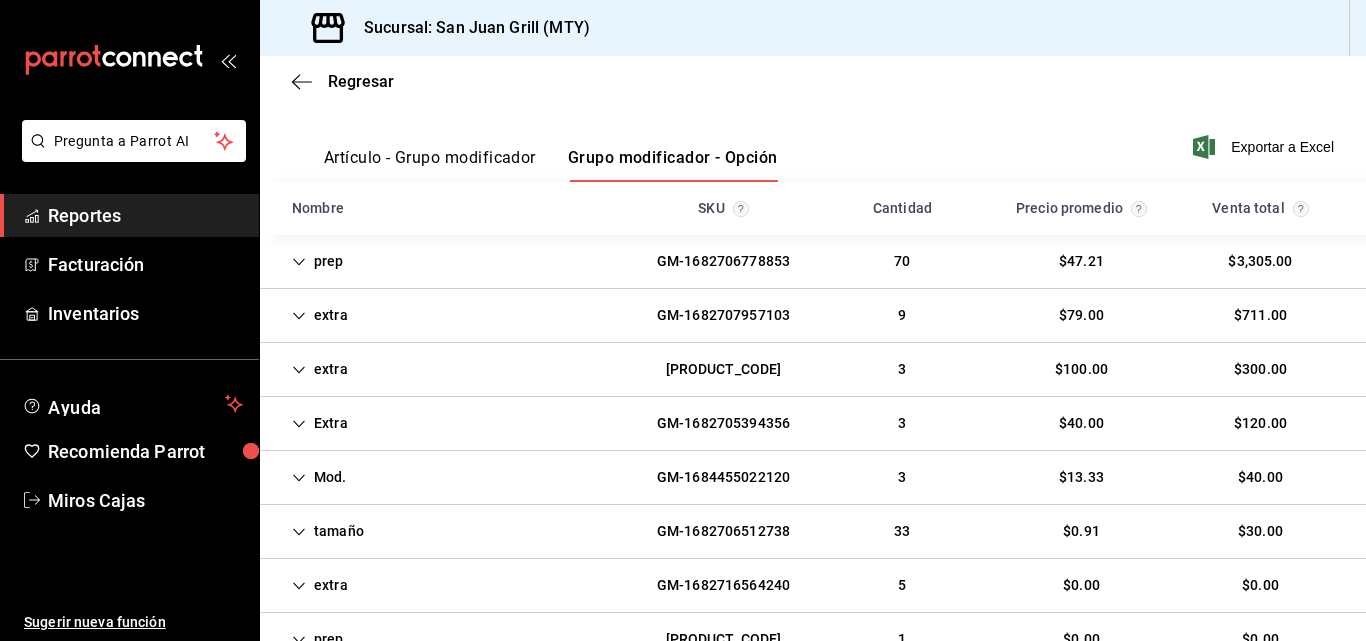 click on "extra [PRODUCT_CODE] 9 $79.00 $711.00" at bounding box center [813, 316] 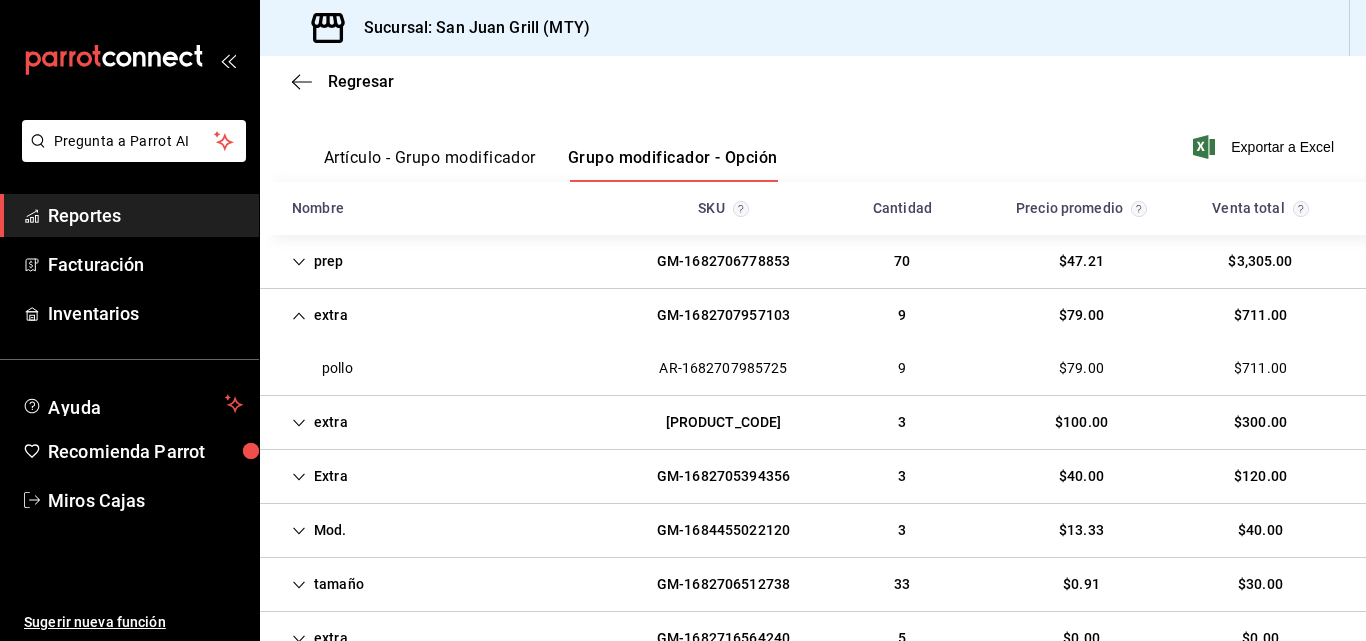 click on "extra [PRODUCT_CODE] 3 $100.00 $300.00" at bounding box center [813, 423] 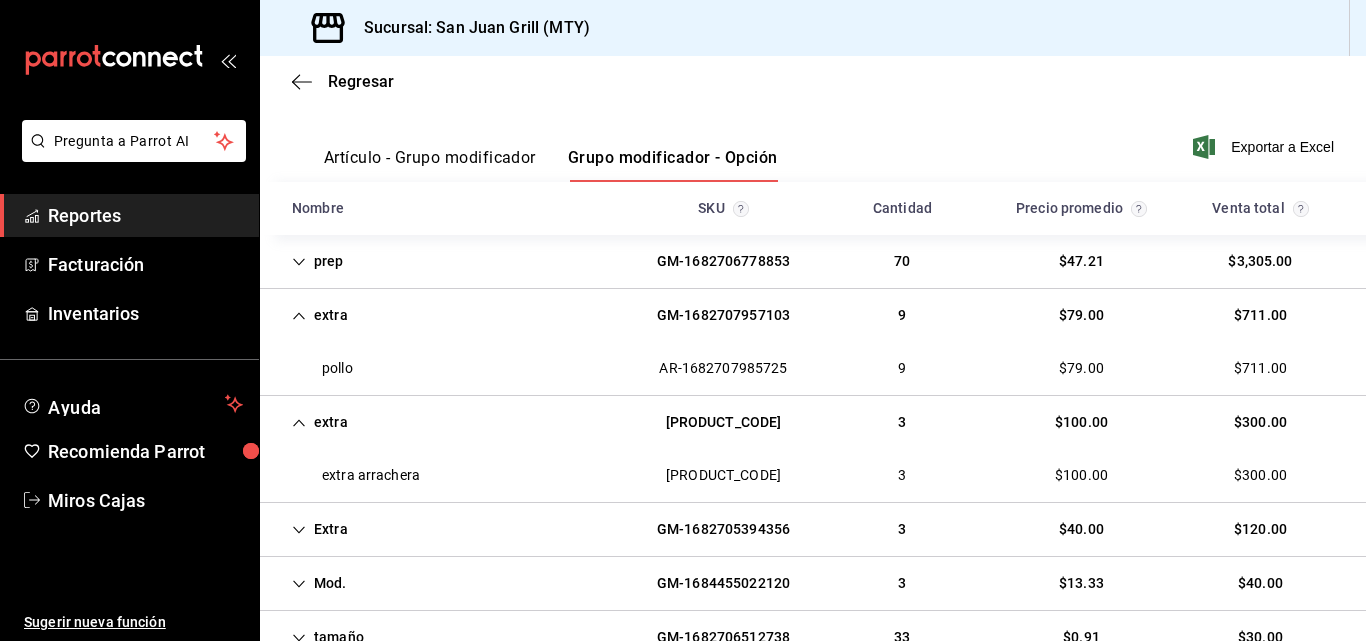 click on "Extra [PRODUCT_CODE] 3 $40.00 $120.00" at bounding box center [813, 530] 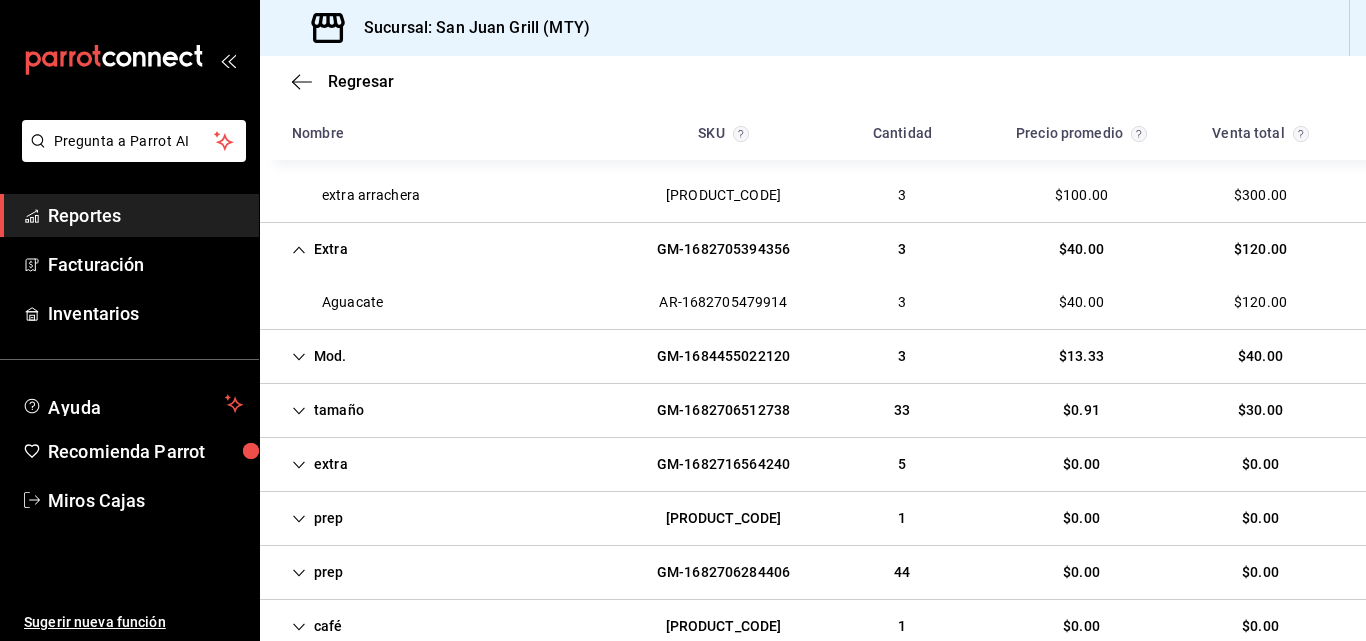 scroll, scrollTop: 523, scrollLeft: 0, axis: vertical 